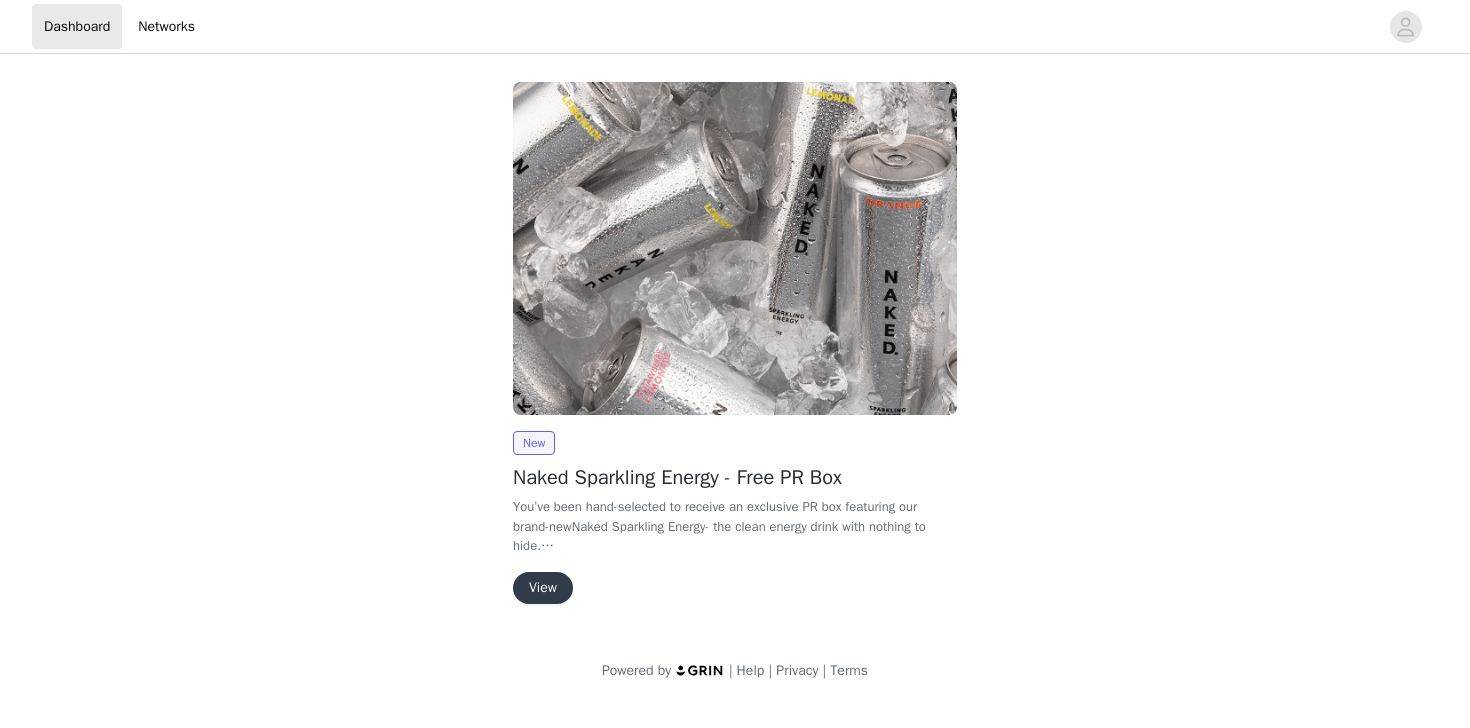 scroll, scrollTop: 0, scrollLeft: 0, axis: both 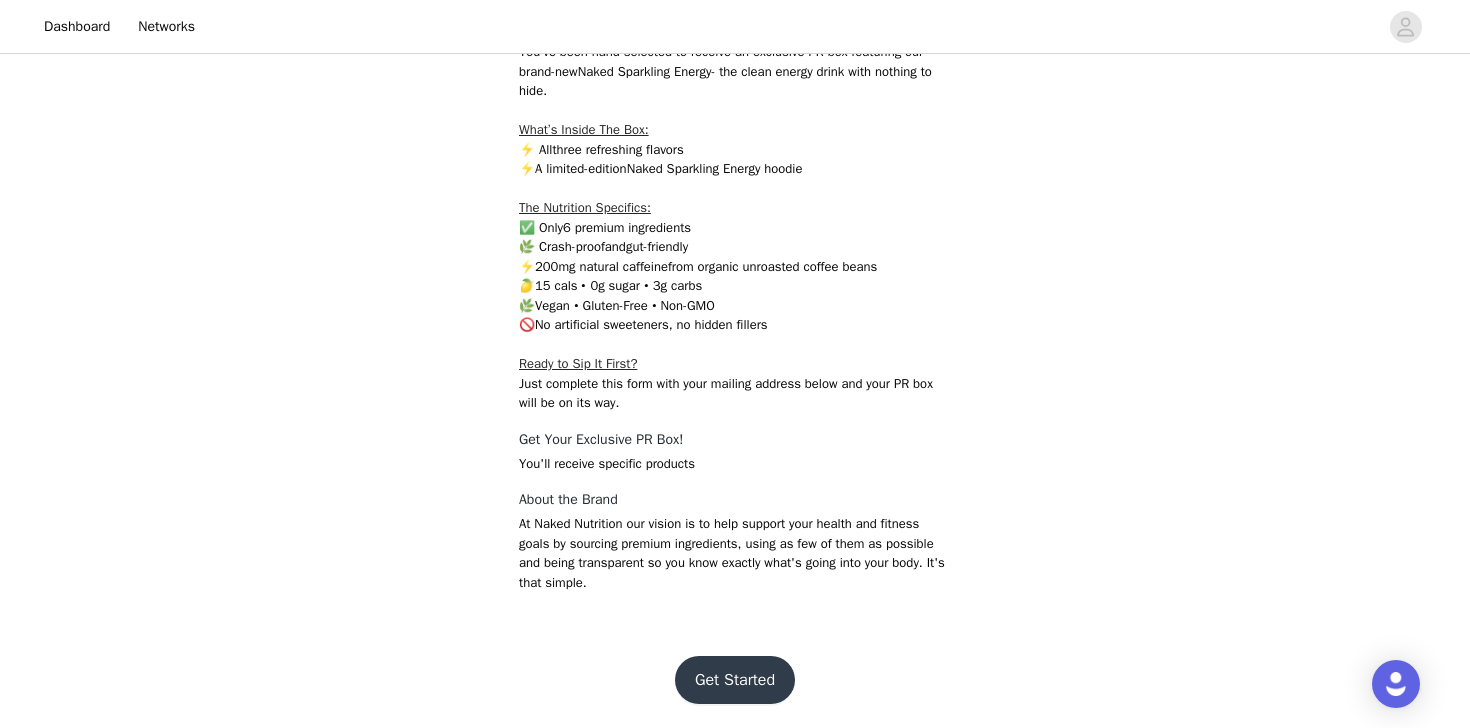 click on "Get Started" at bounding box center [735, 680] 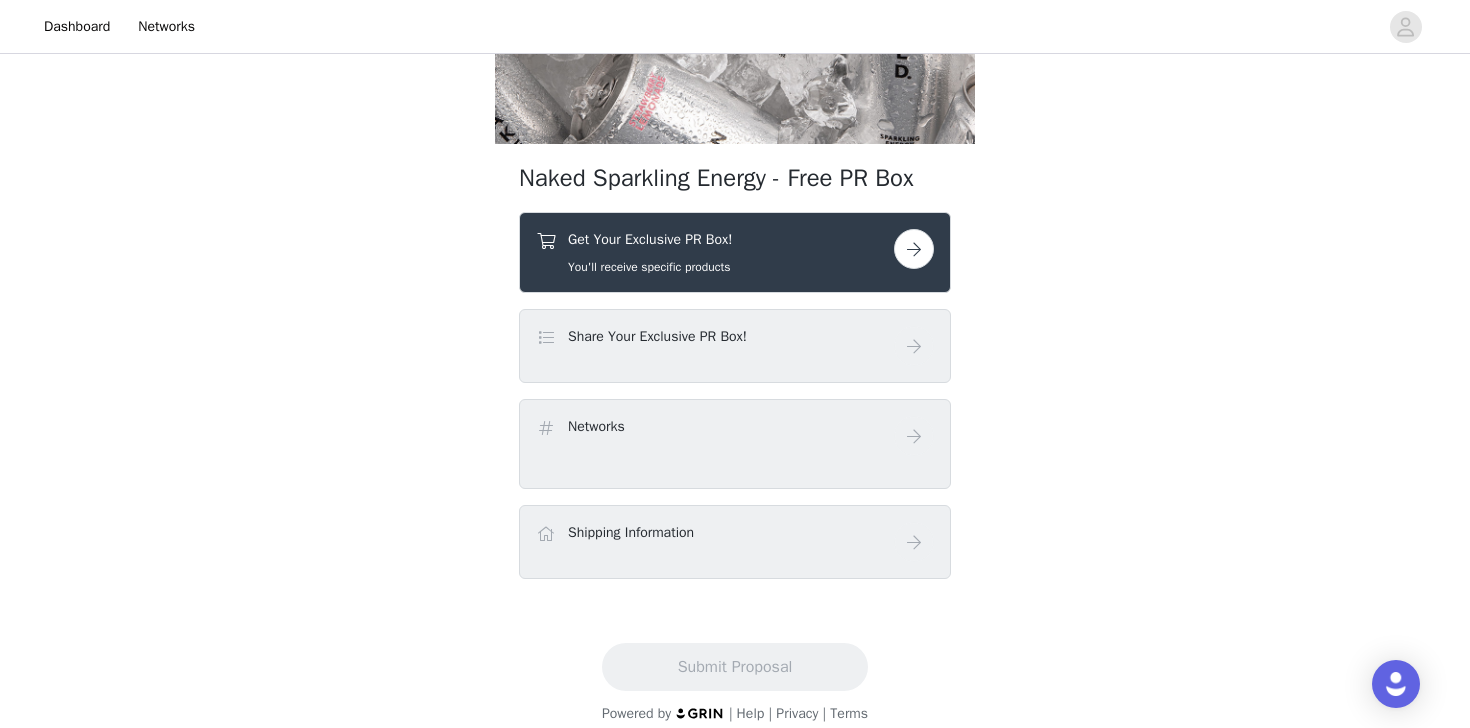 scroll, scrollTop: 294, scrollLeft: 0, axis: vertical 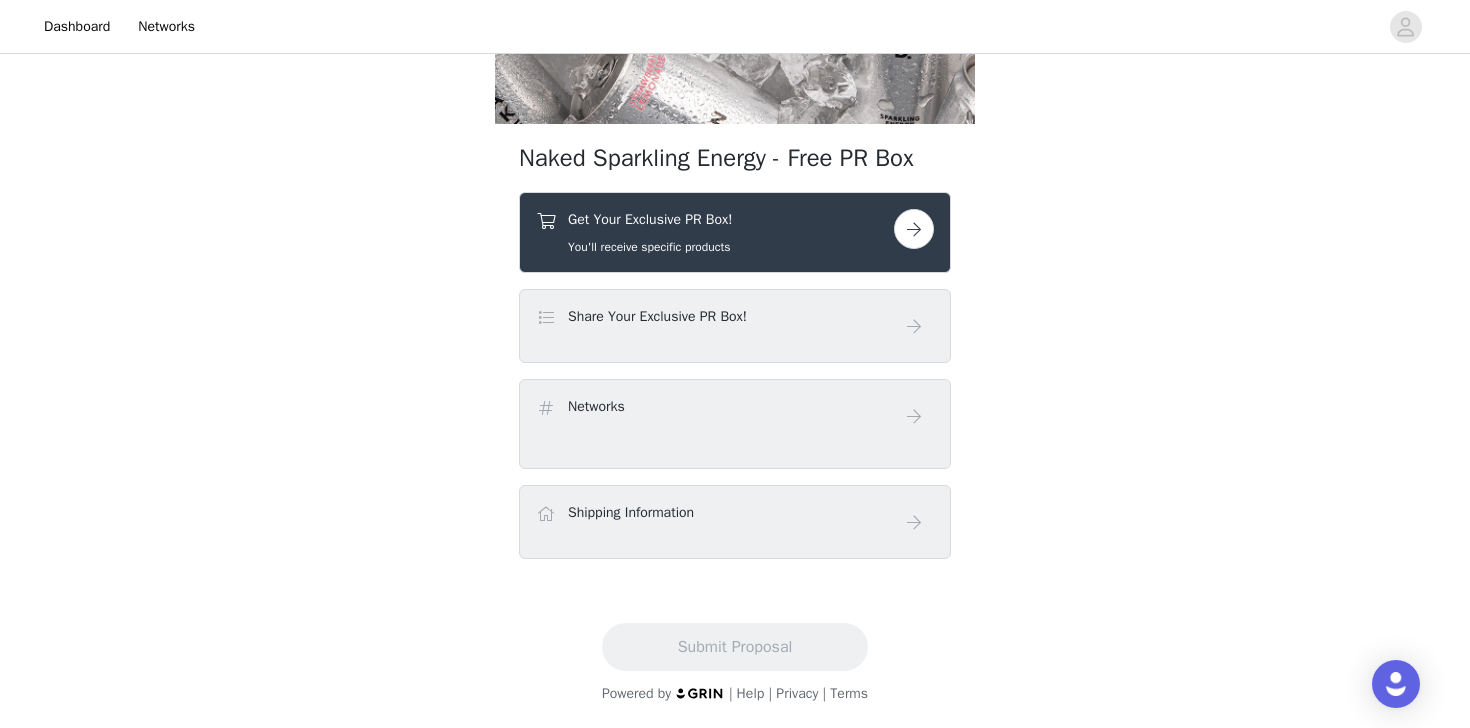 click on "Get Your Exclusive PR Box!   You'll receive specific products" at bounding box center [715, 232] 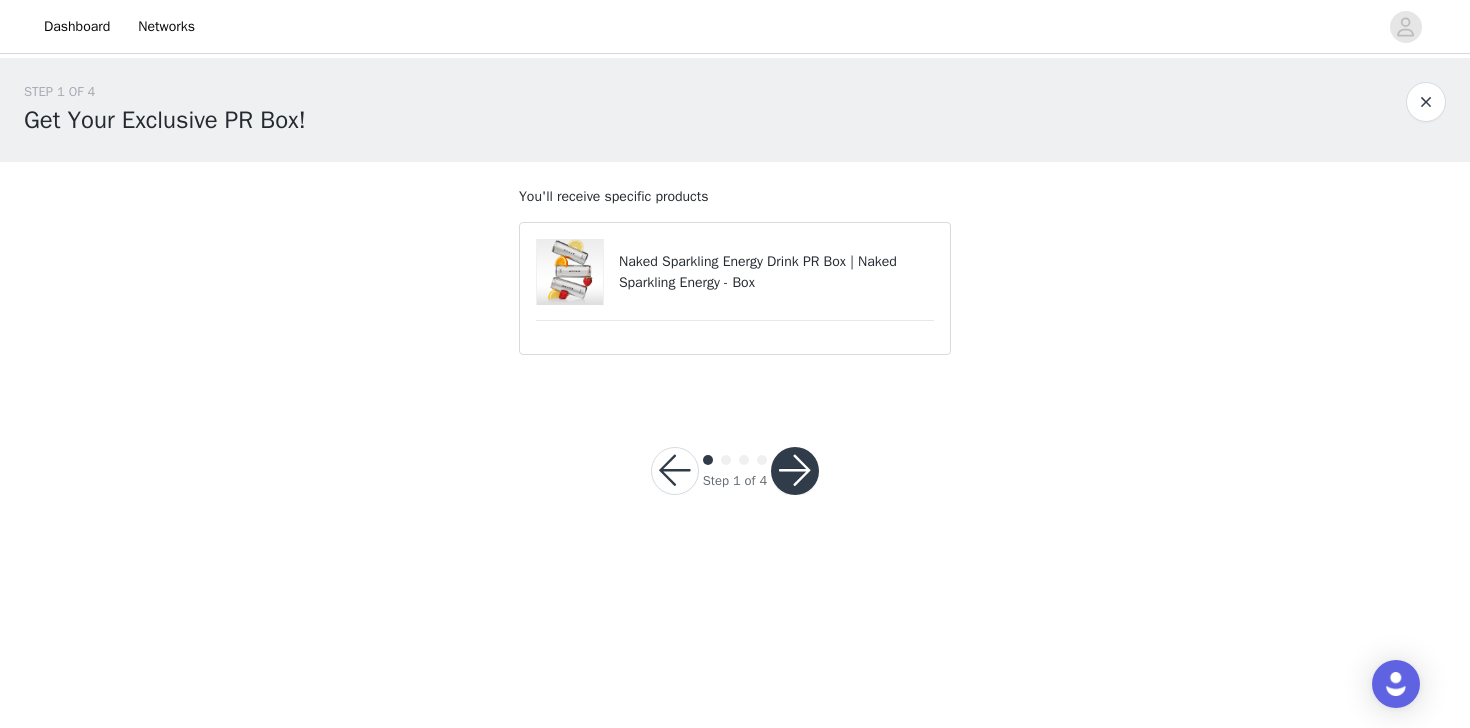 click on "Naked Sparkling Energy Drink PR Box | Naked Sparkling Energy - Box" at bounding box center (776, 272) 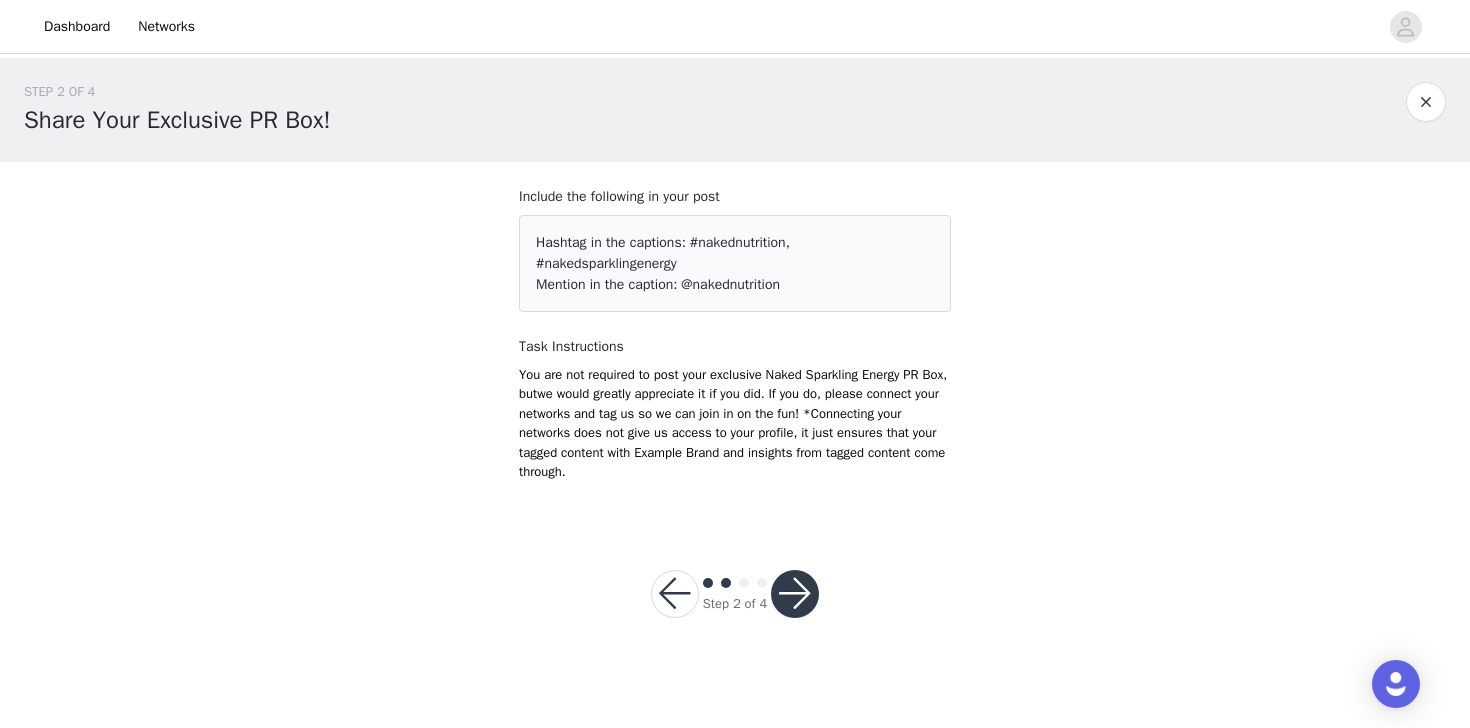 click at bounding box center [795, 594] 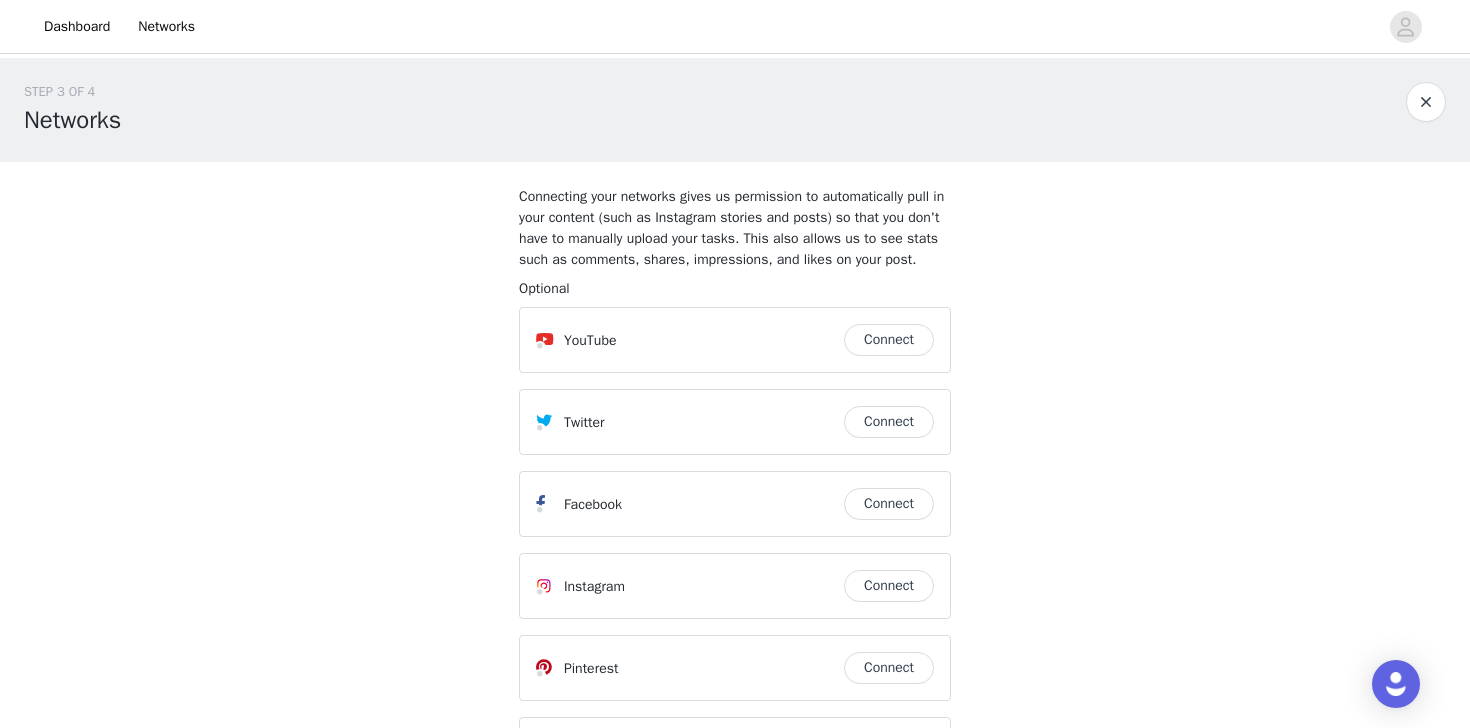 scroll, scrollTop: 259, scrollLeft: 0, axis: vertical 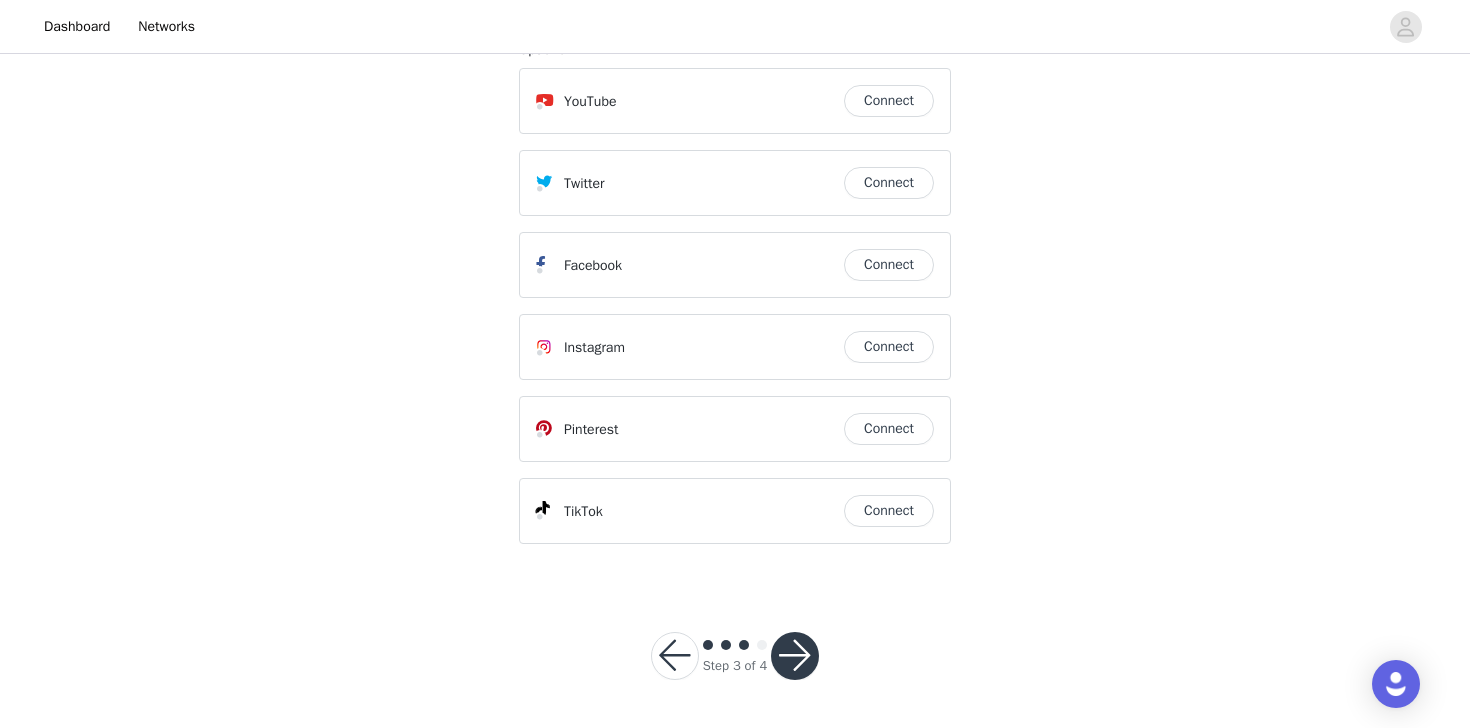 click at bounding box center (795, 656) 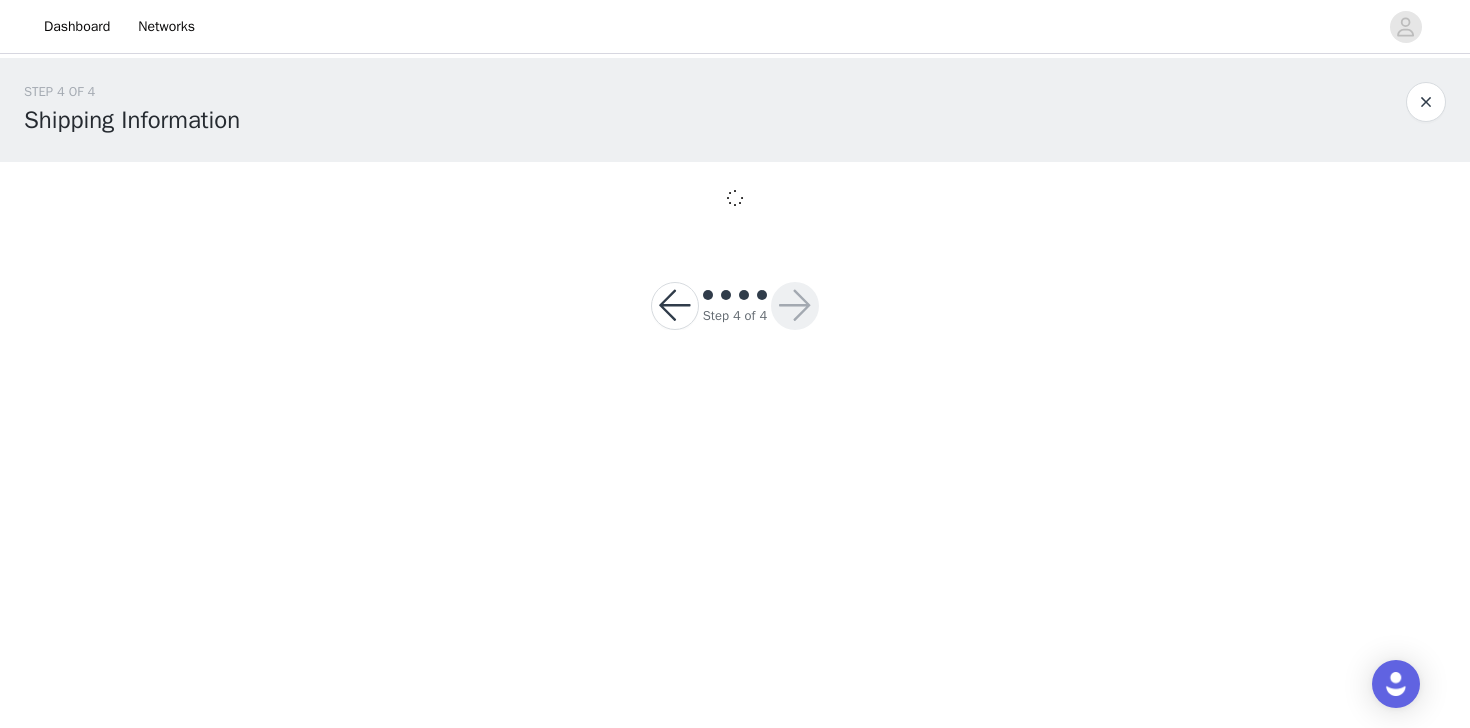 scroll, scrollTop: 0, scrollLeft: 0, axis: both 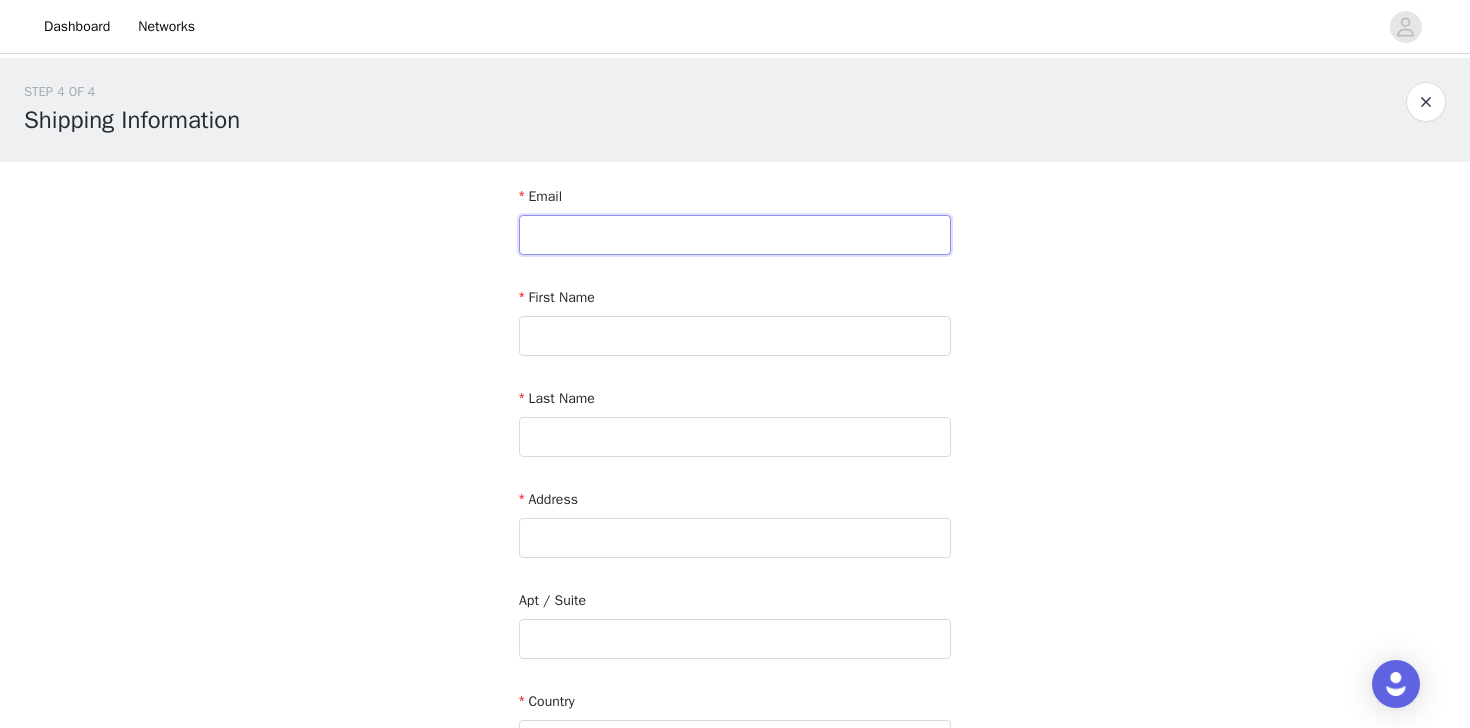 click at bounding box center (735, 235) 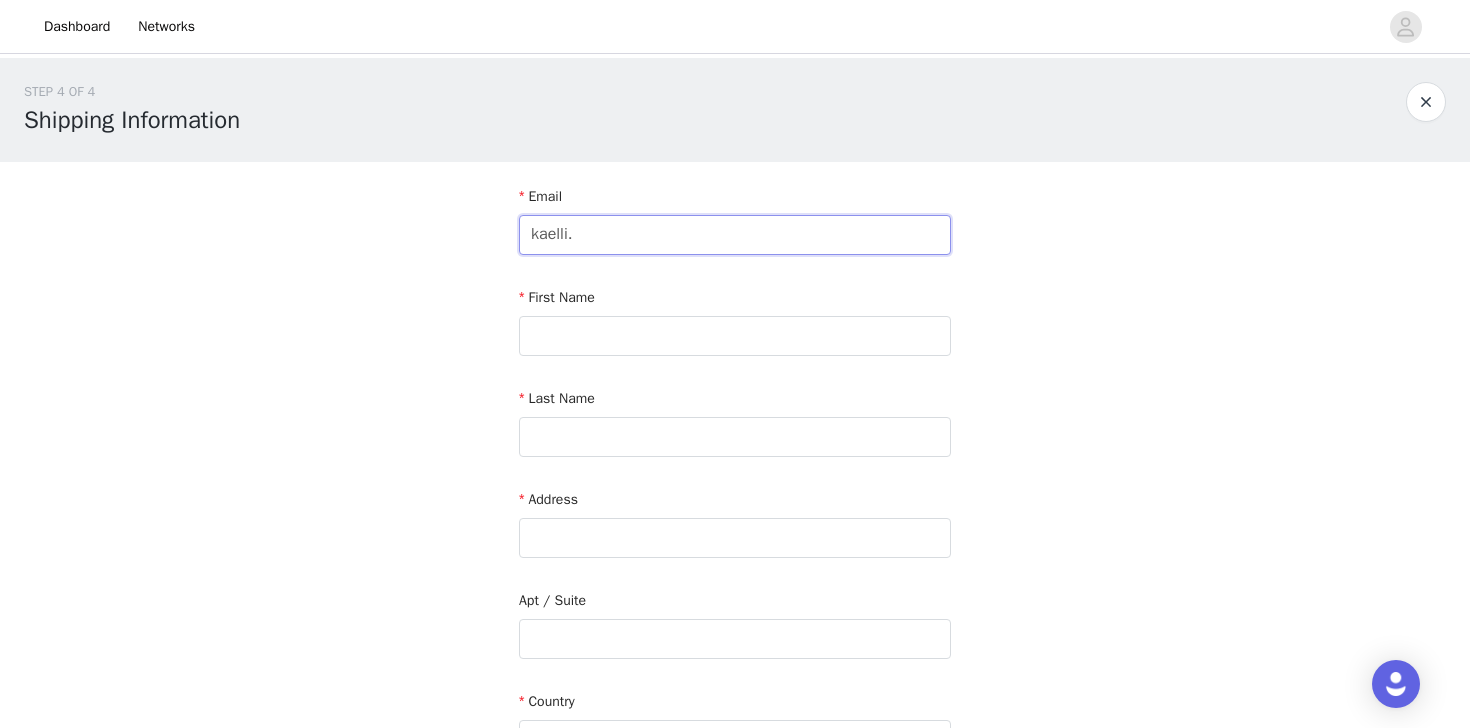 paste on "[EMAIL_ADDRESS][DOMAIN_NAME]" 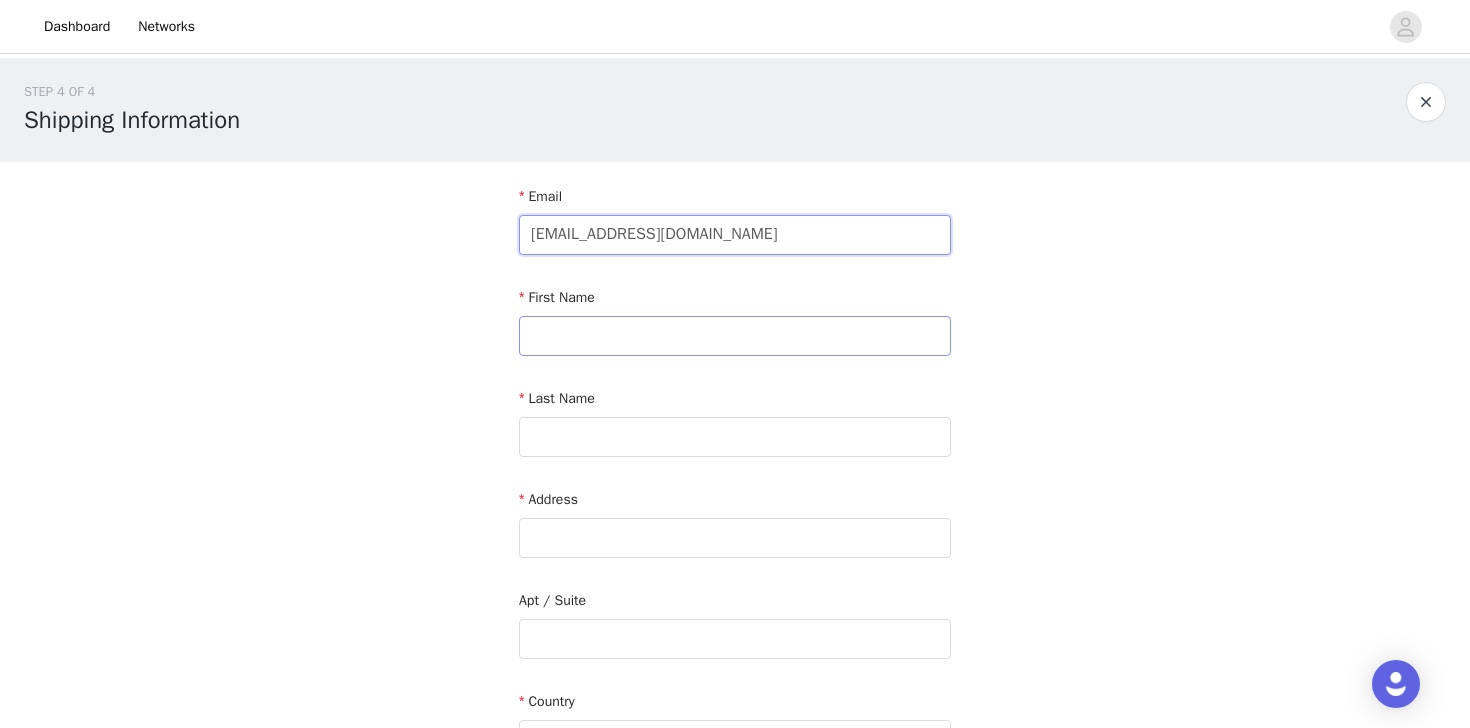 type on "[EMAIL_ADDRESS][DOMAIN_NAME]" 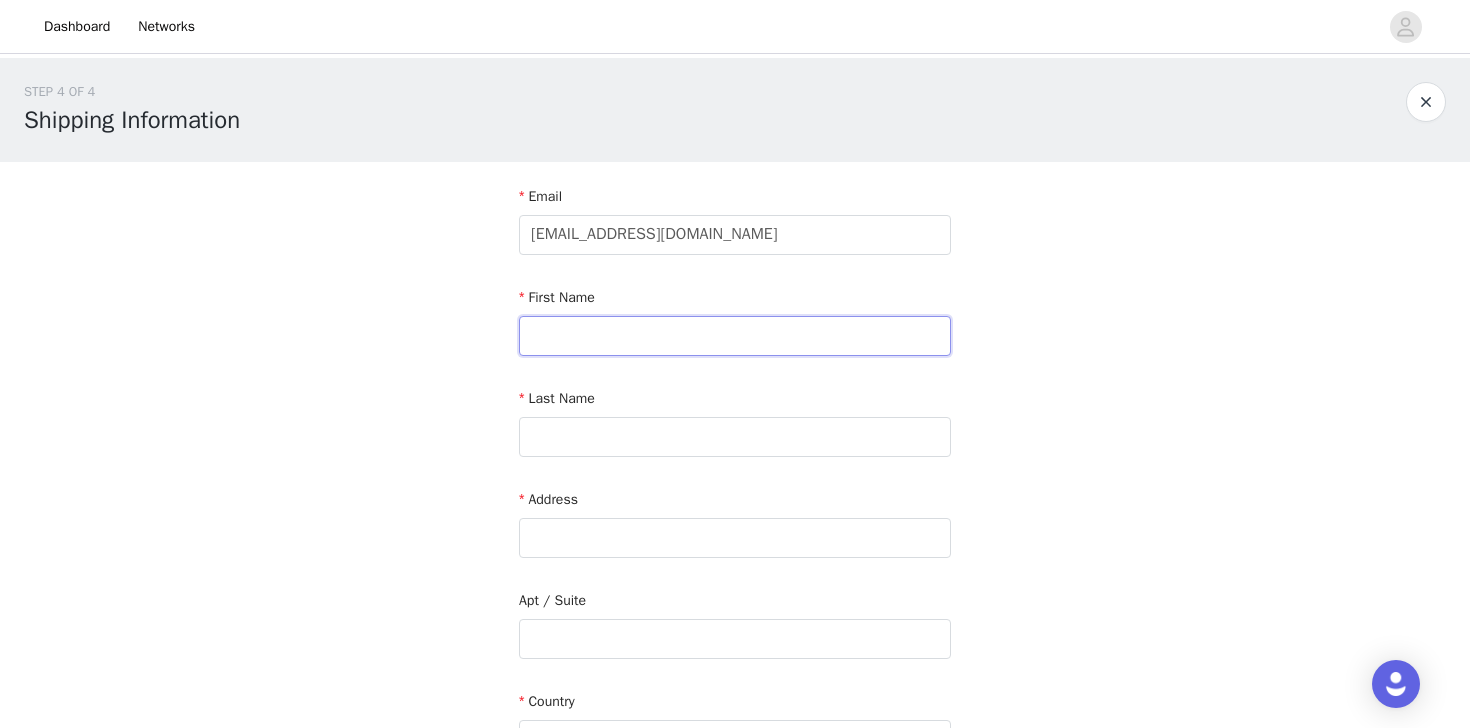 click at bounding box center (735, 336) 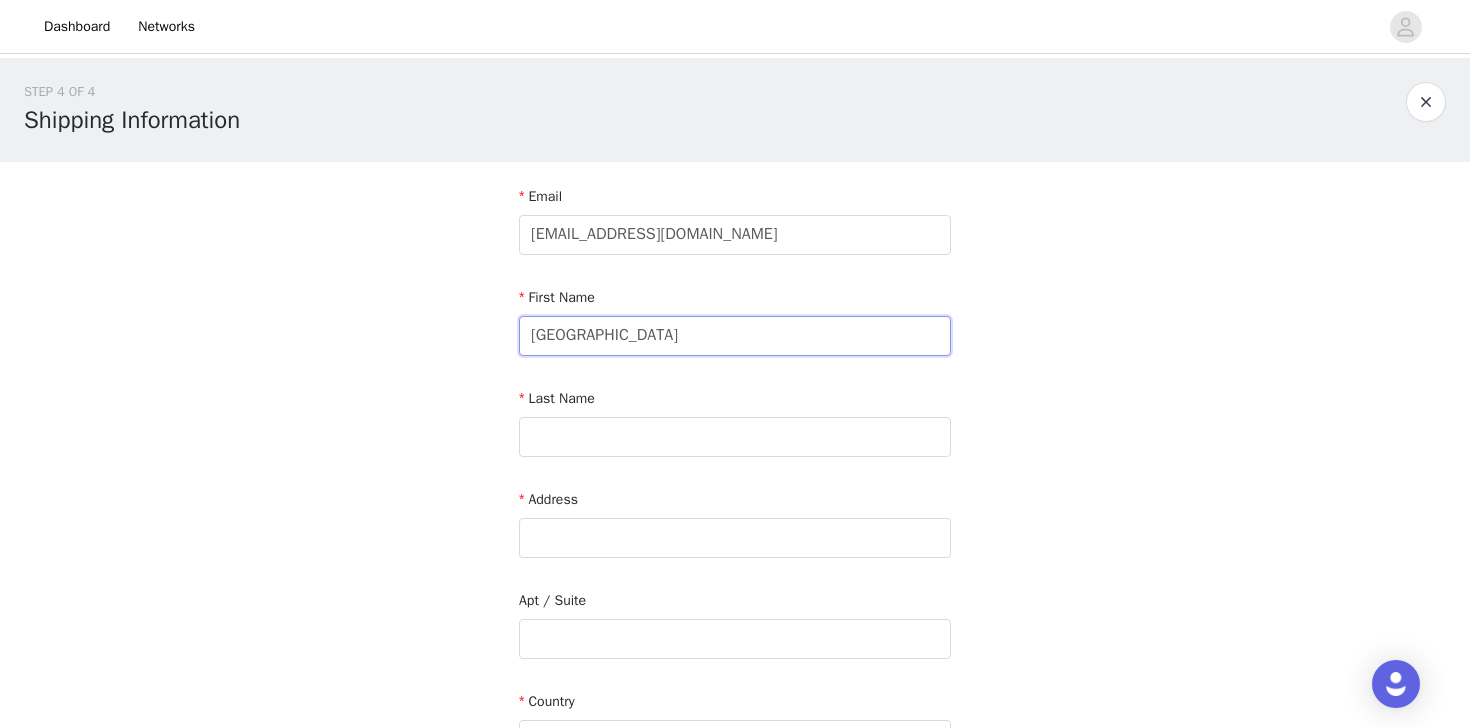 type on "[GEOGRAPHIC_DATA]" 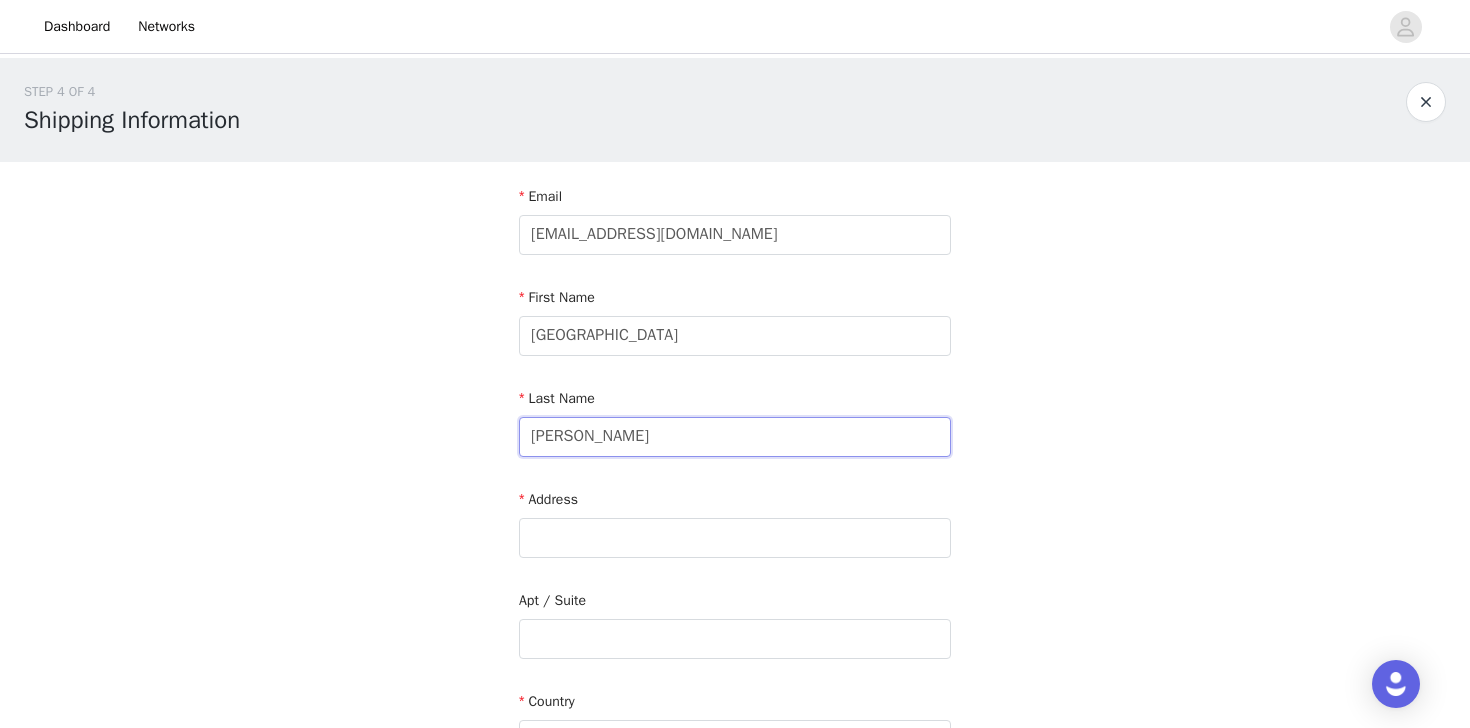 type on "[PERSON_NAME]" 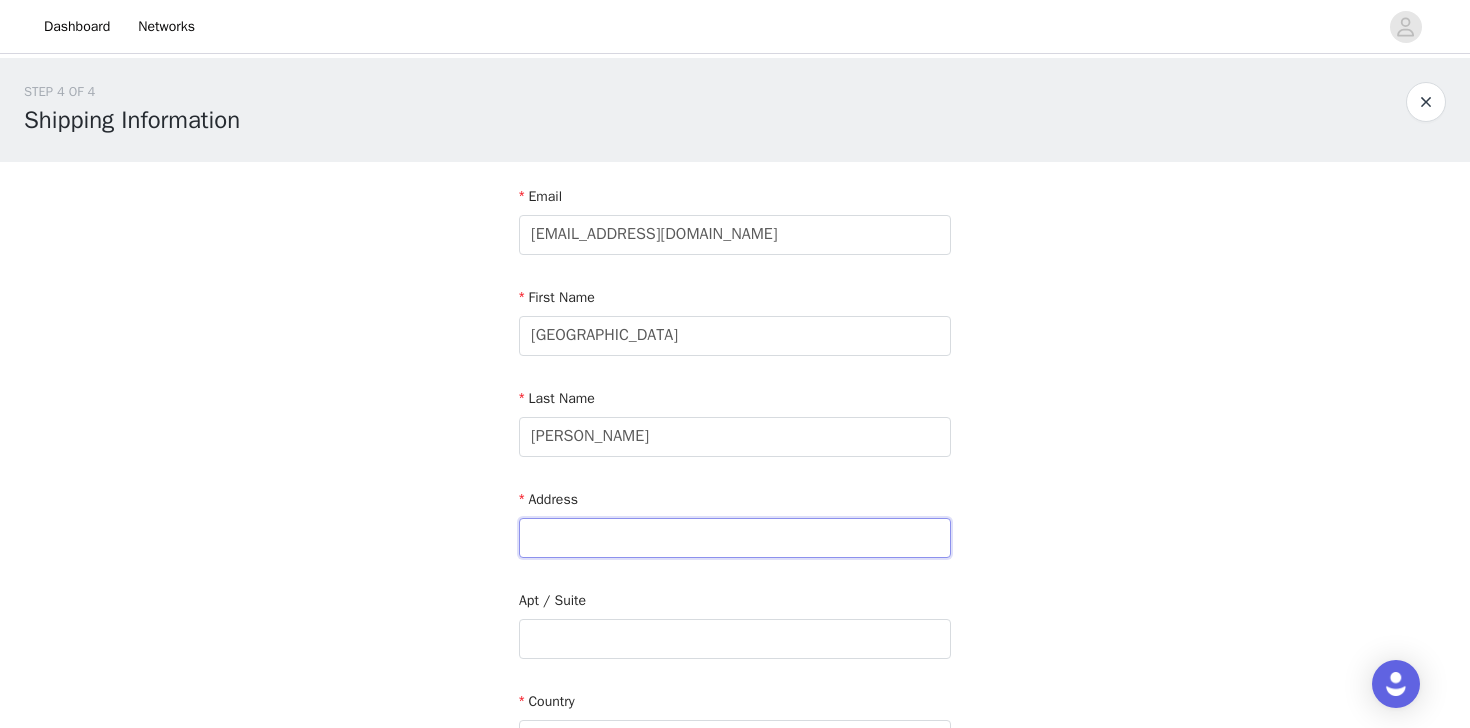 click at bounding box center (735, 538) 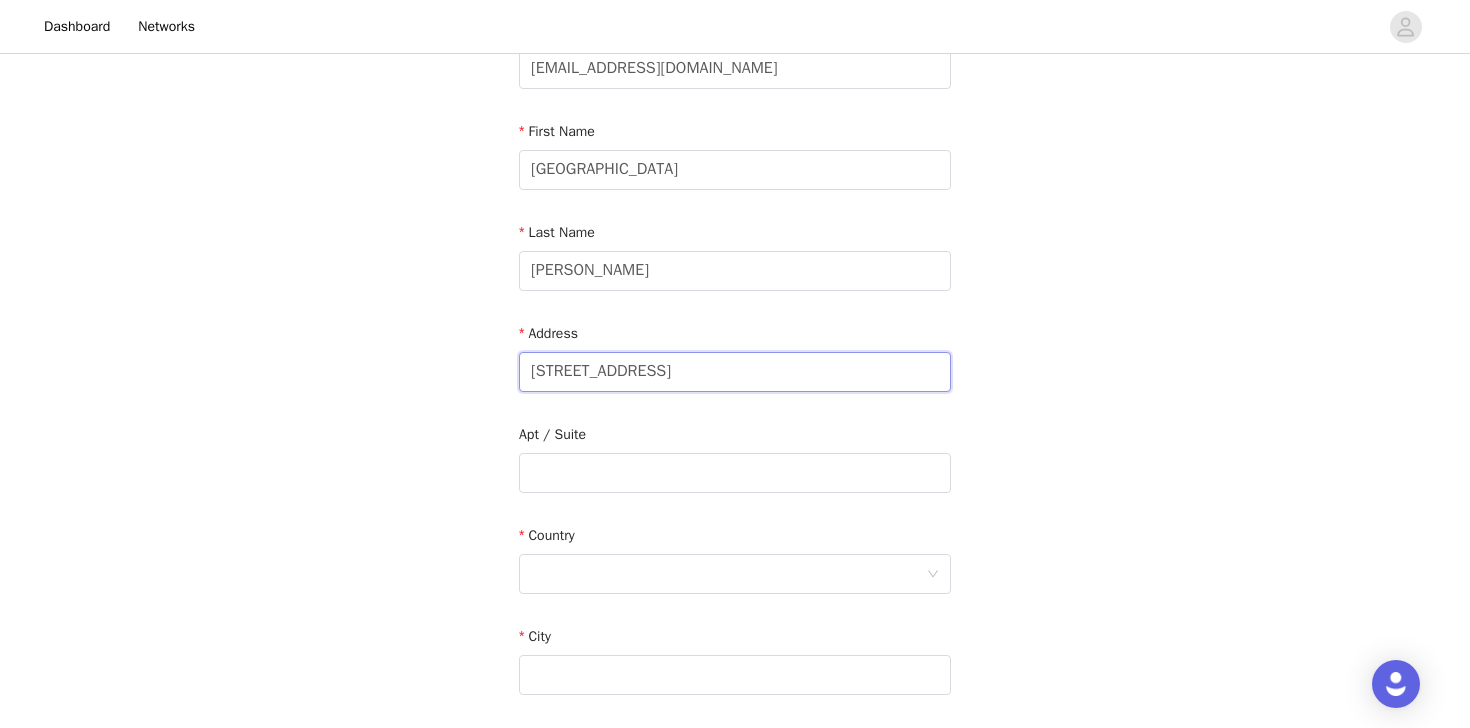 scroll, scrollTop: 177, scrollLeft: 0, axis: vertical 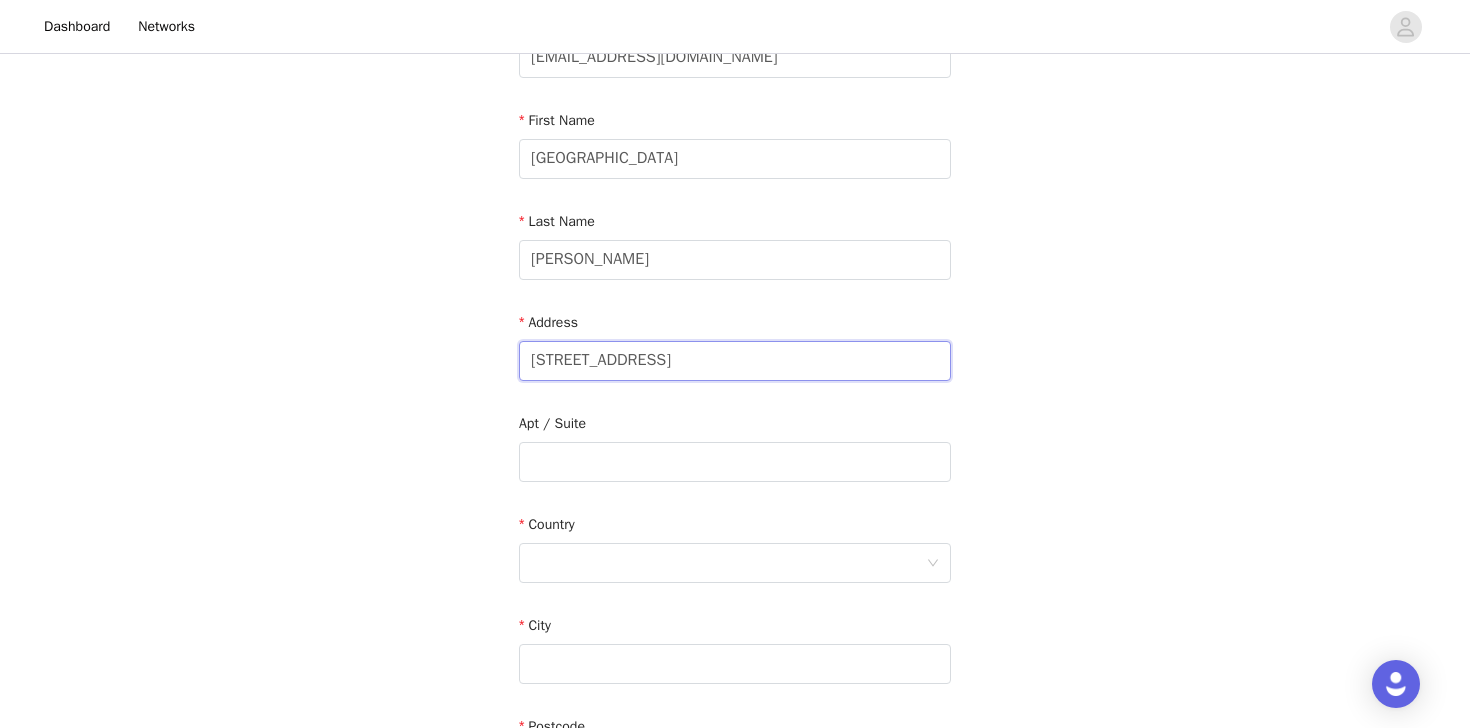 click on "[STREET_ADDRESS]" at bounding box center (735, 361) 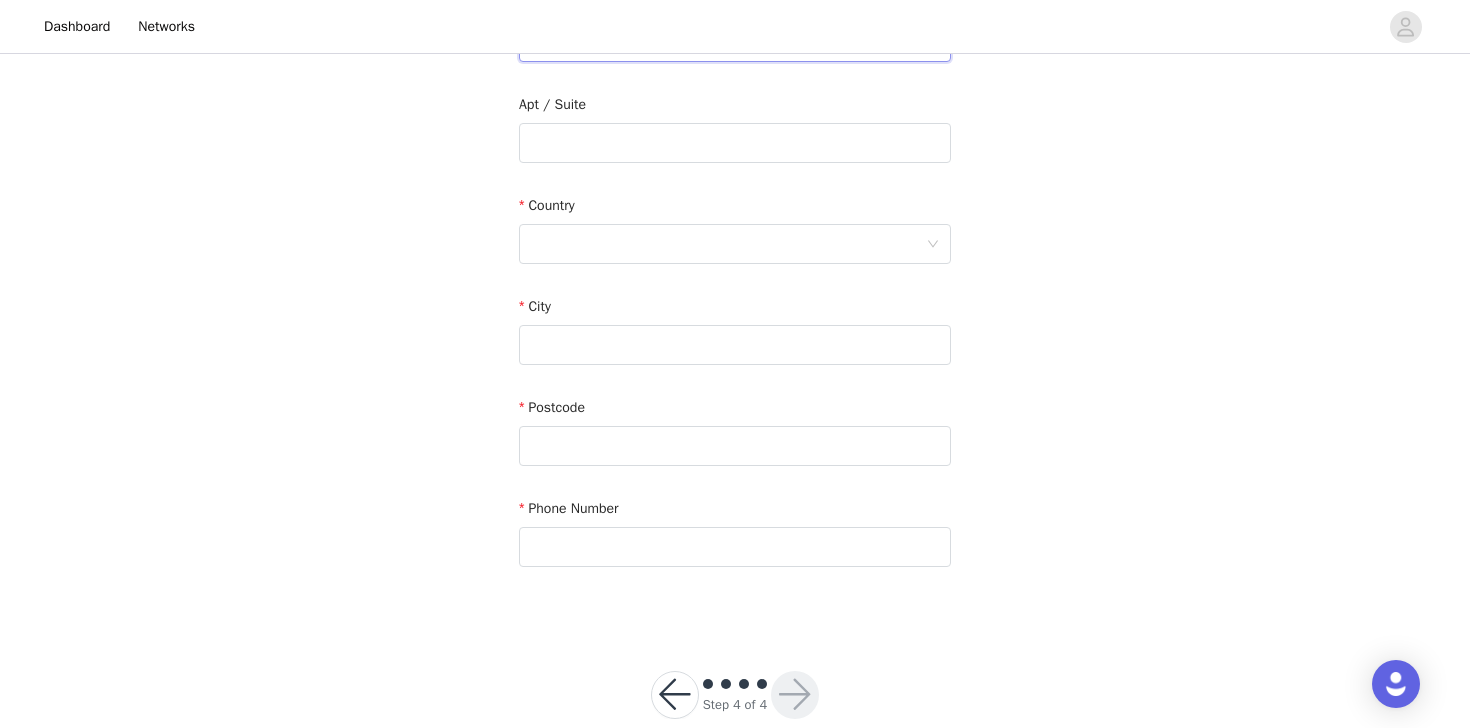 scroll, scrollTop: 498, scrollLeft: 0, axis: vertical 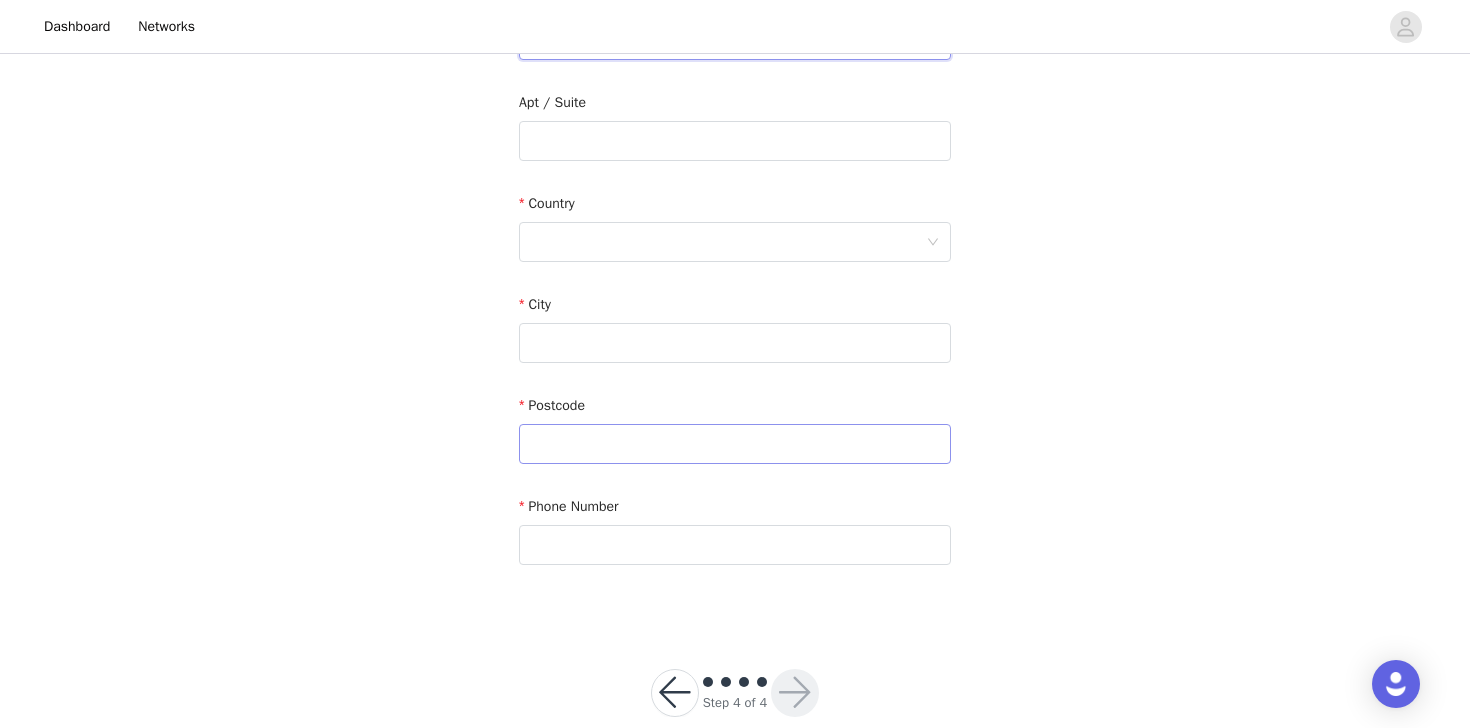 type on "21247 [GEOGRAPHIC_DATA], [GEOGRAPHIC_DATA]" 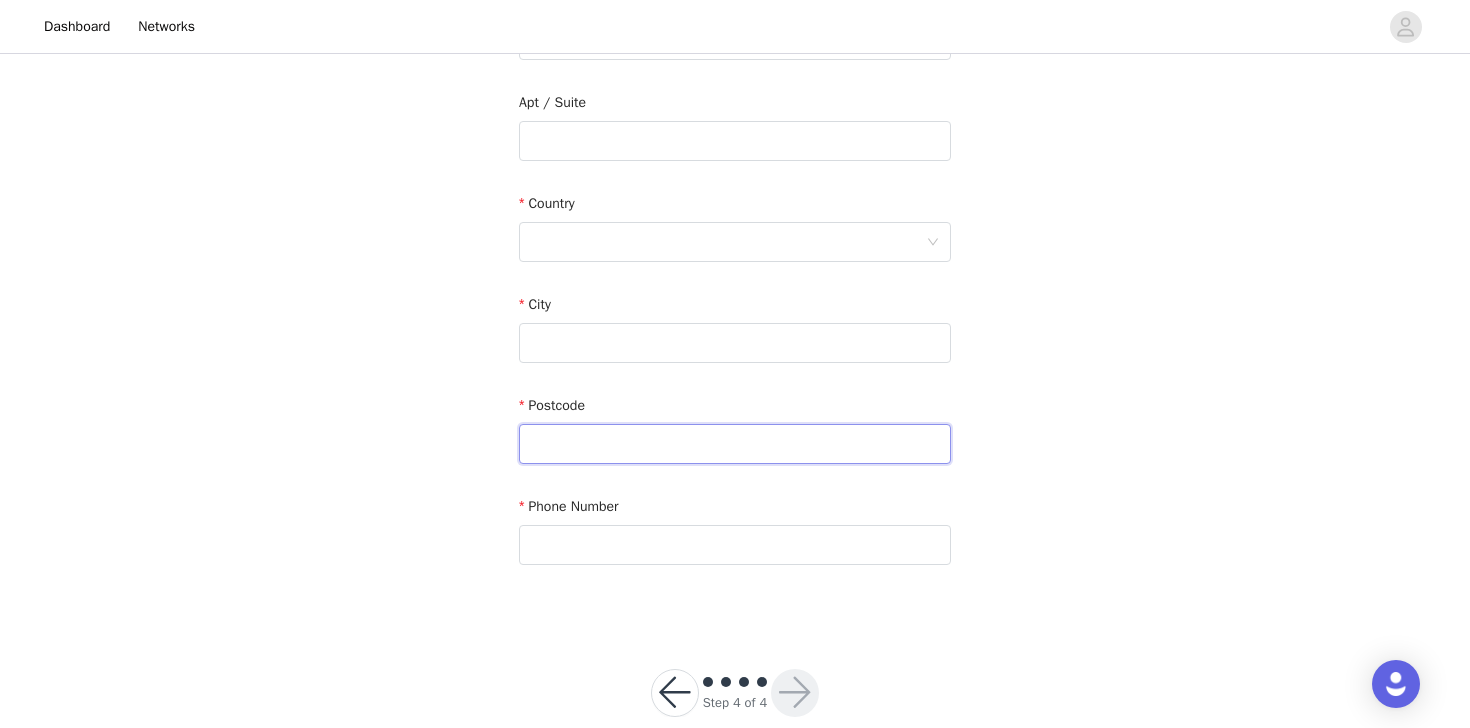 click at bounding box center [735, 444] 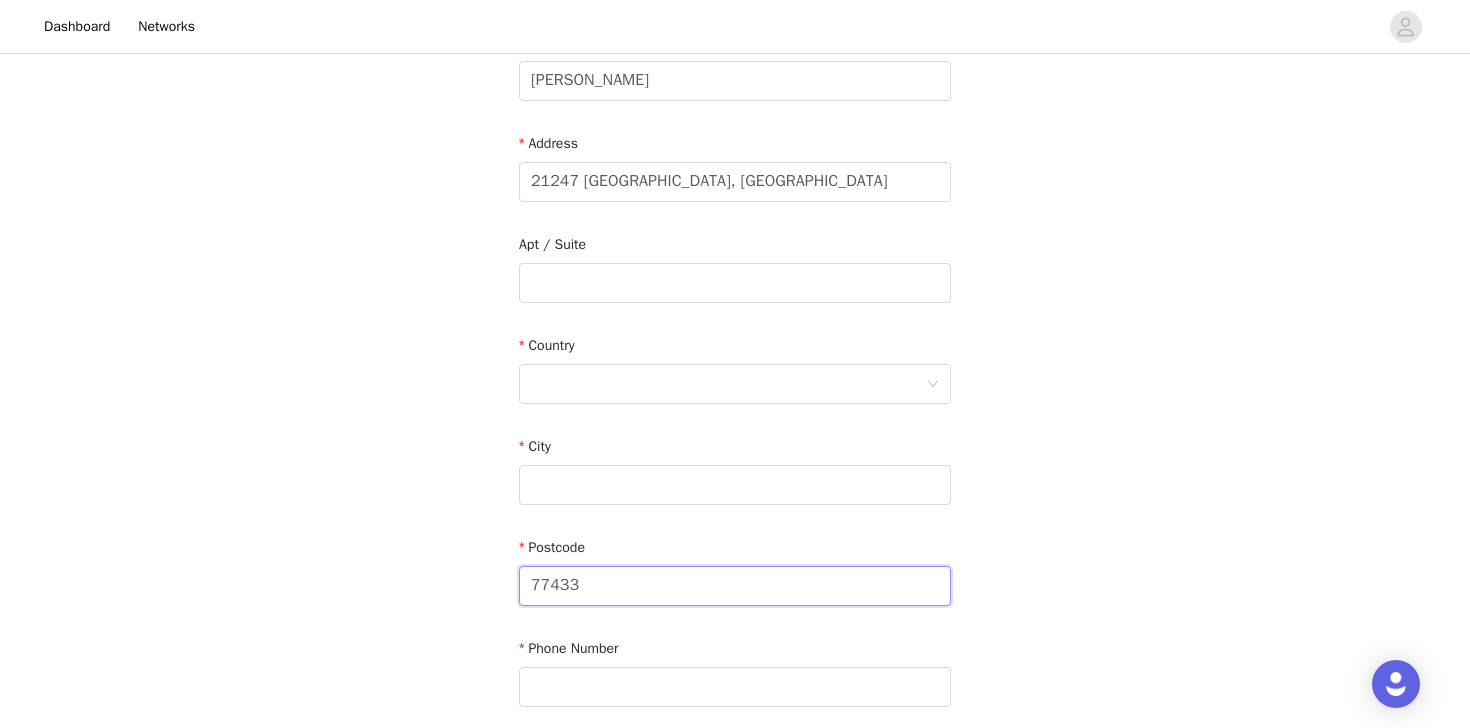 scroll, scrollTop: 324, scrollLeft: 0, axis: vertical 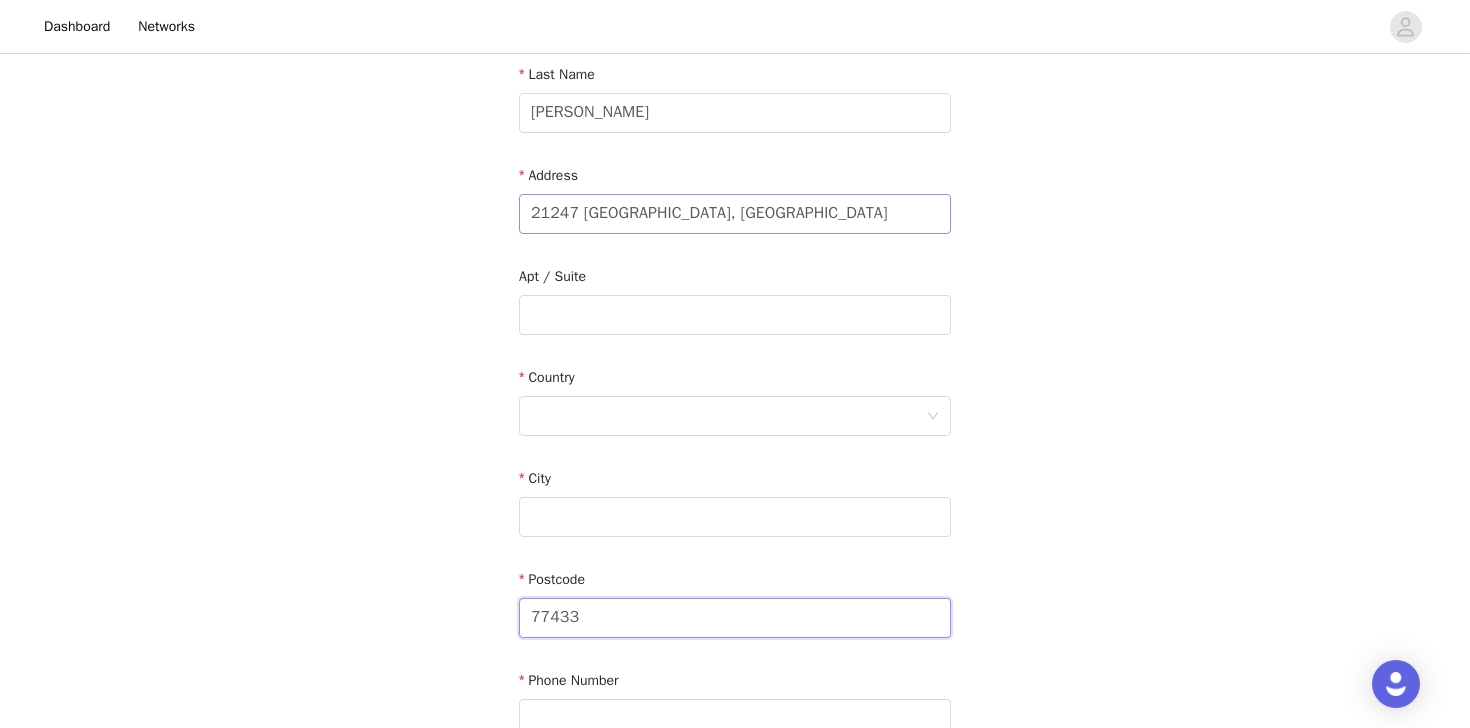 type on "77433" 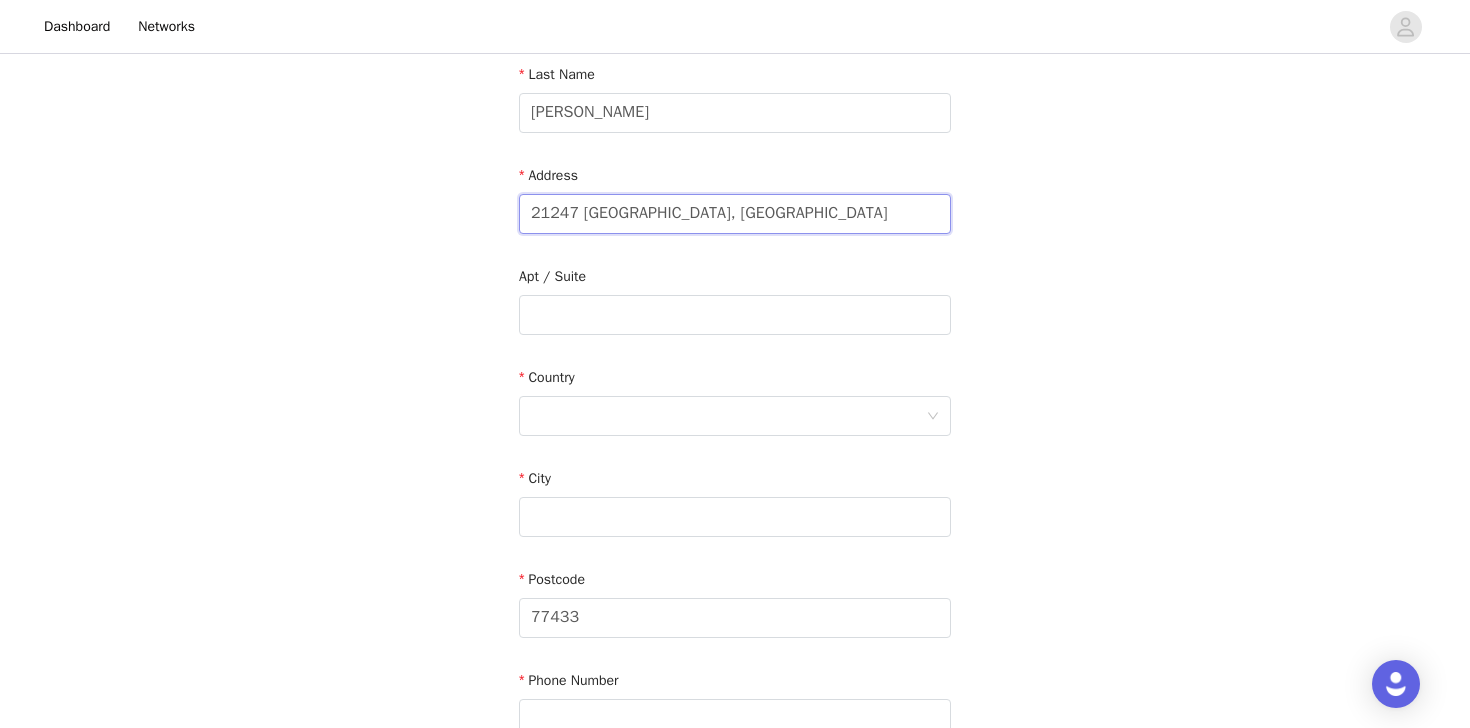click on "21247 [GEOGRAPHIC_DATA], [GEOGRAPHIC_DATA]" at bounding box center [735, 214] 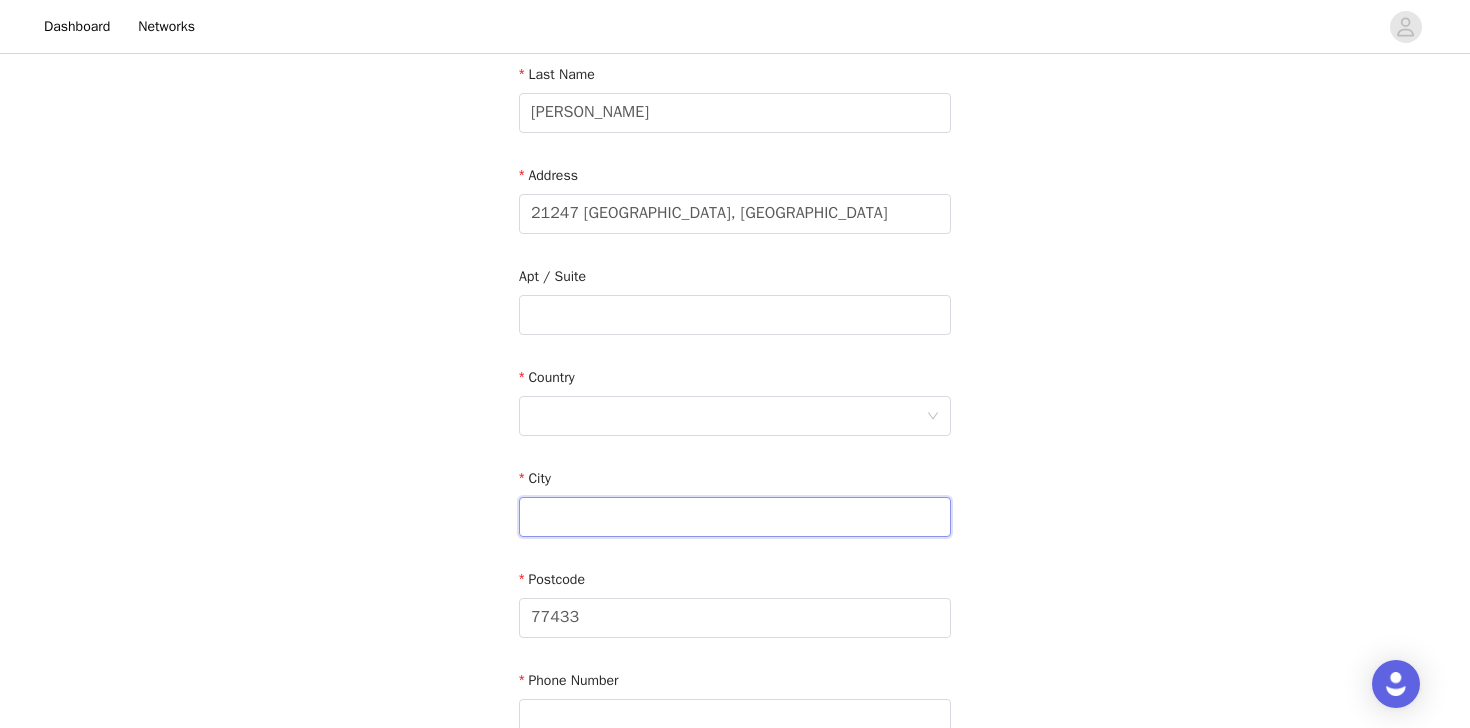 click at bounding box center [735, 517] 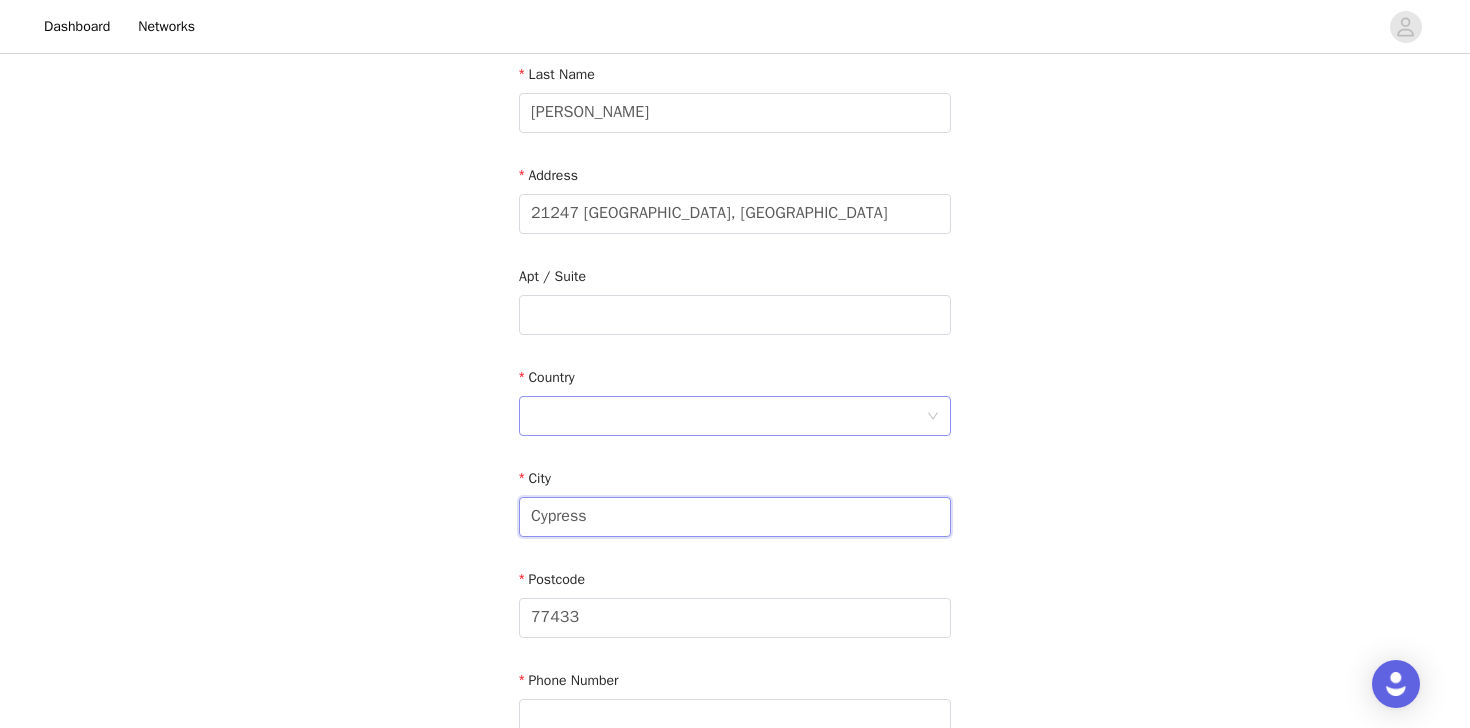 type on "Cypress" 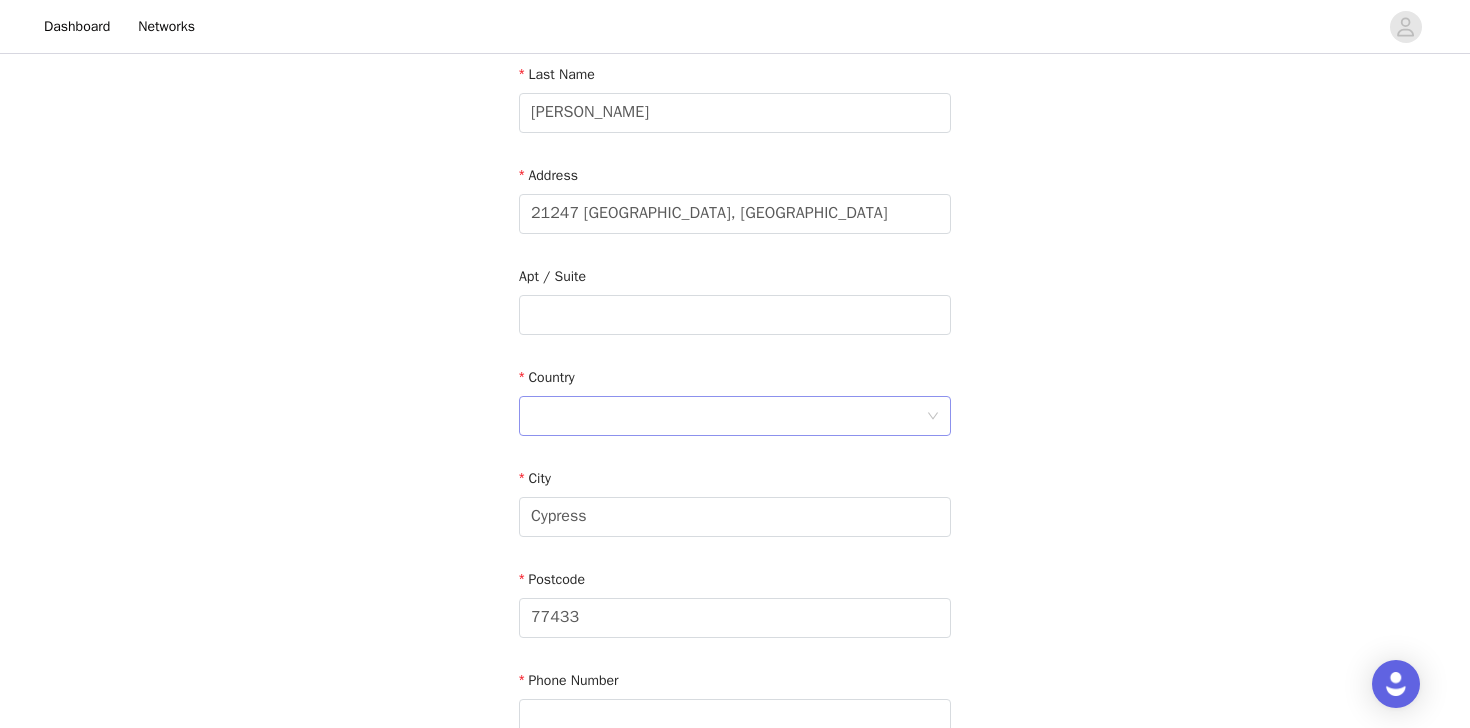click at bounding box center (728, 416) 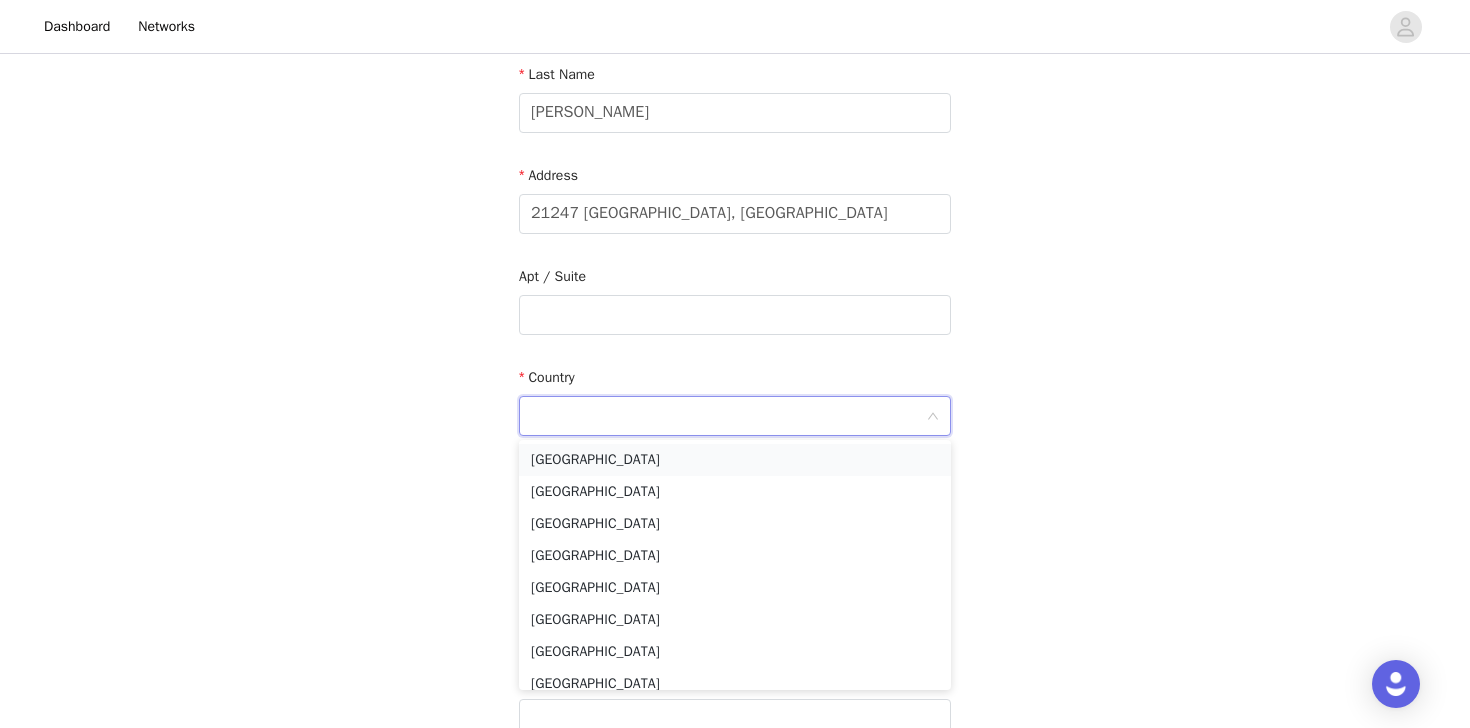 click on "[GEOGRAPHIC_DATA]" at bounding box center [735, 460] 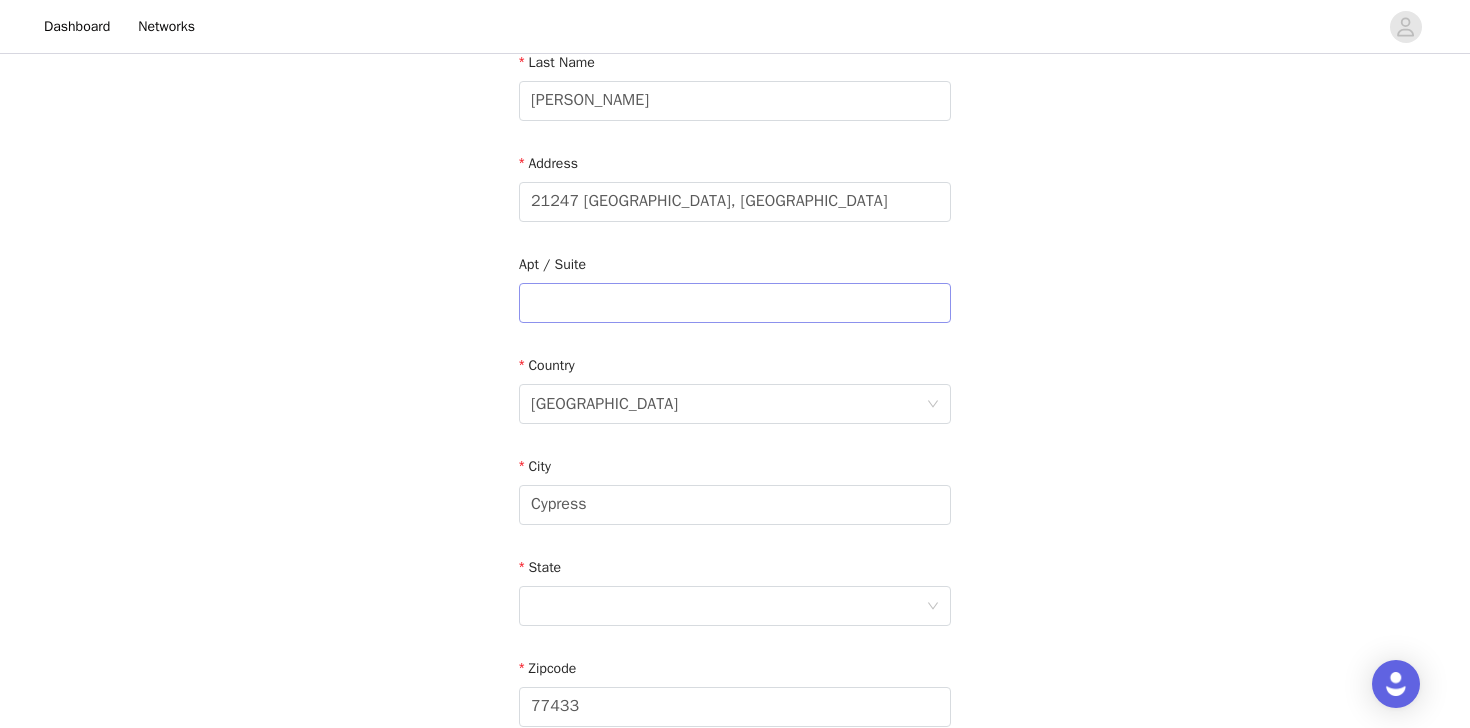 scroll, scrollTop: 341, scrollLeft: 0, axis: vertical 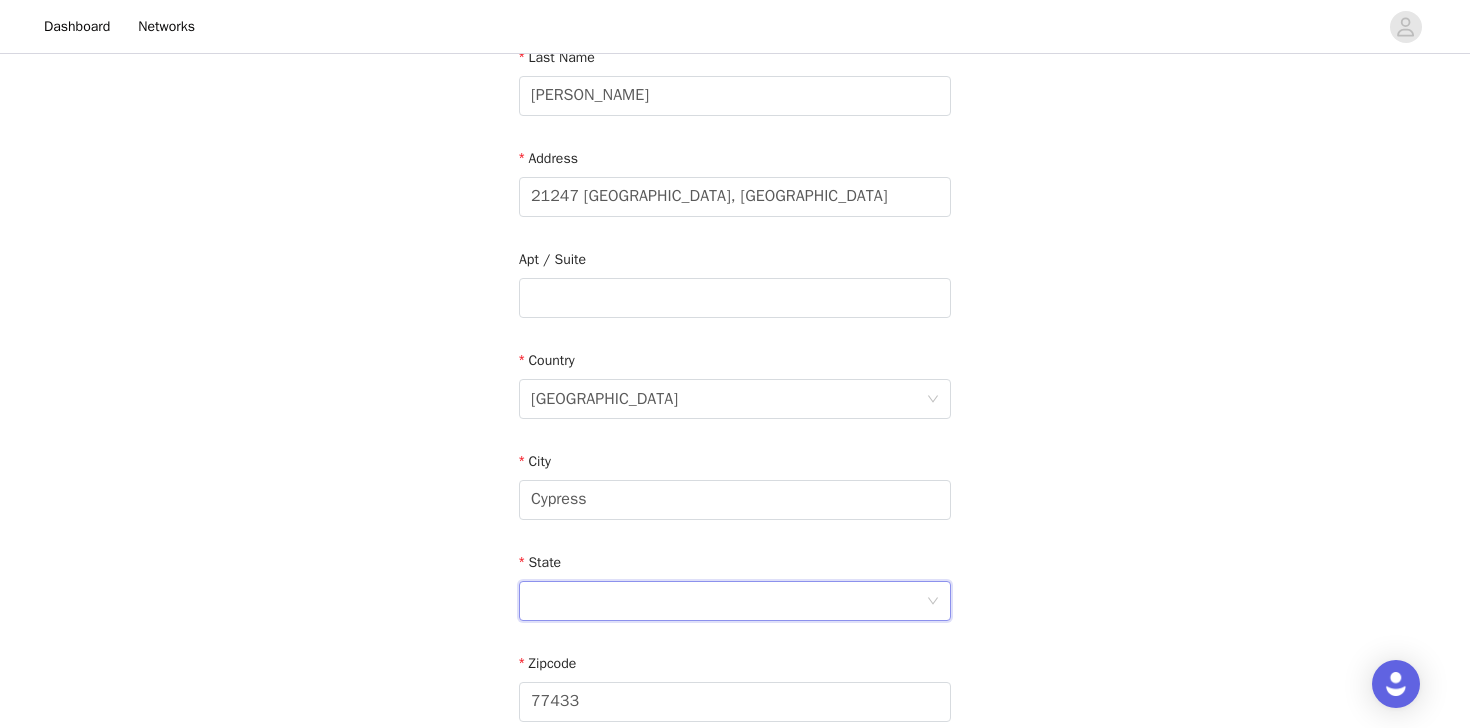 click at bounding box center (728, 601) 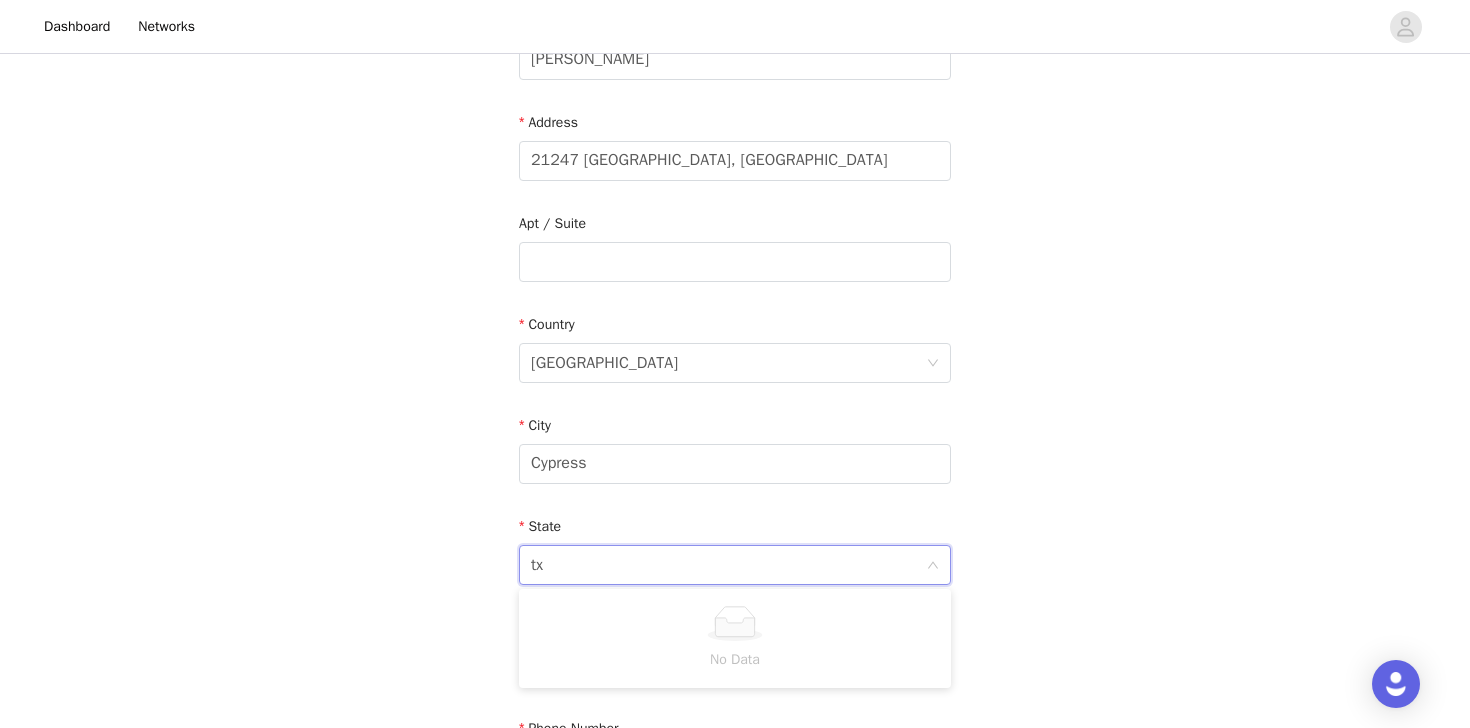 scroll, scrollTop: 379, scrollLeft: 0, axis: vertical 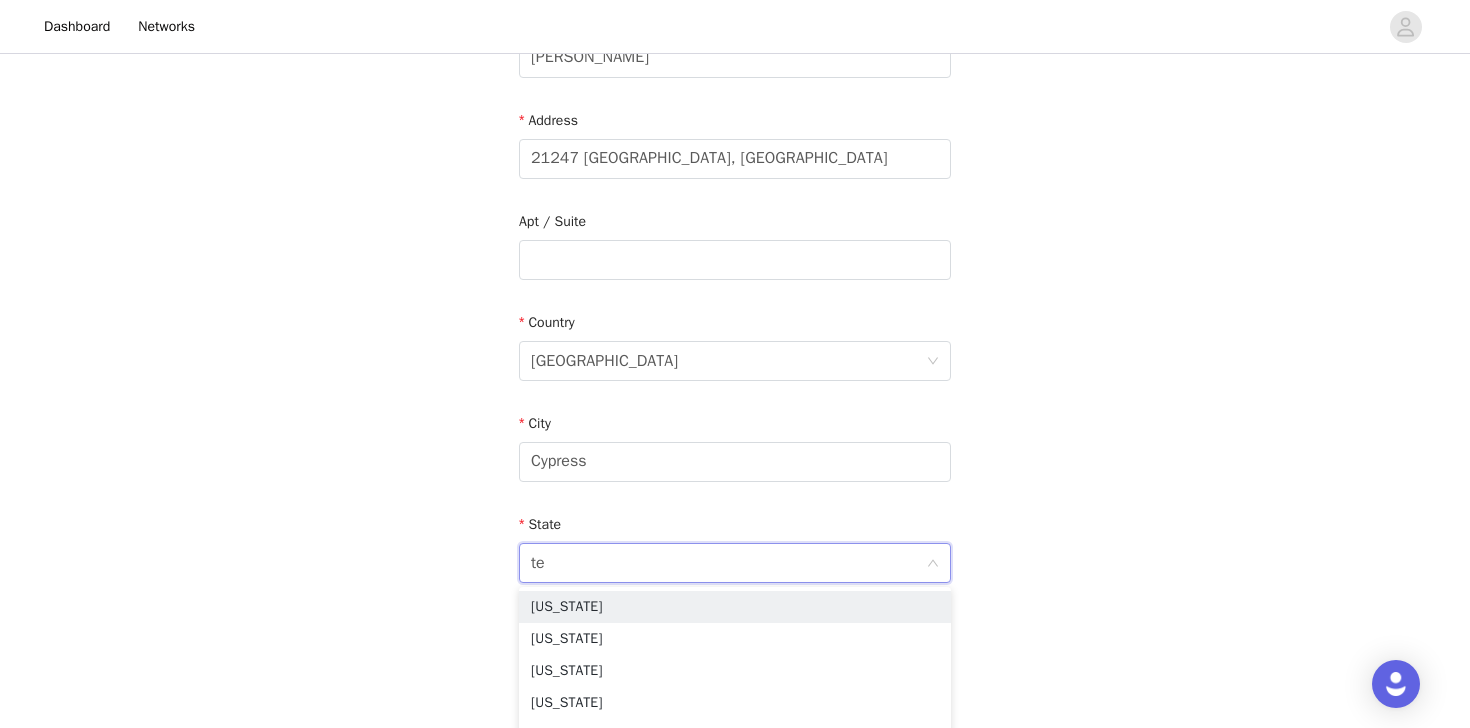 type on "tex" 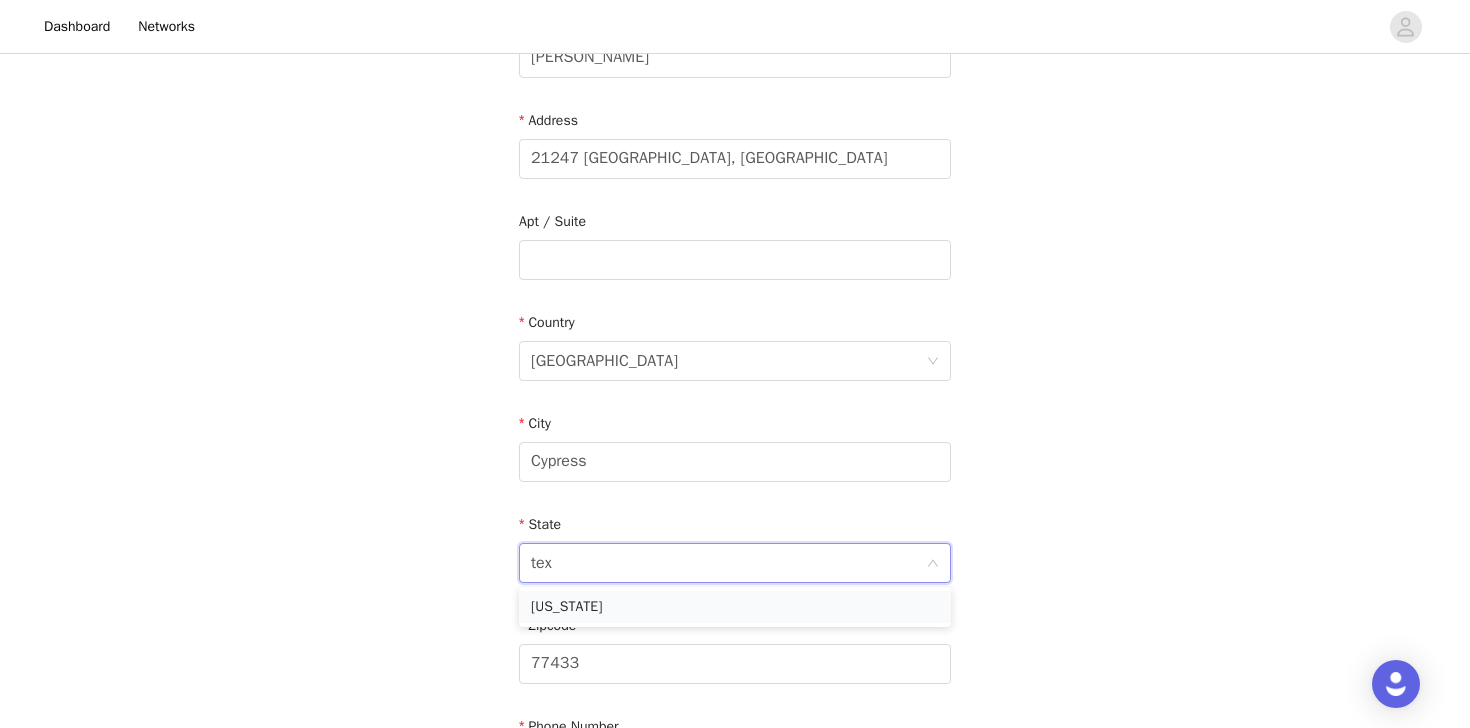 click on "[US_STATE]" at bounding box center [735, 607] 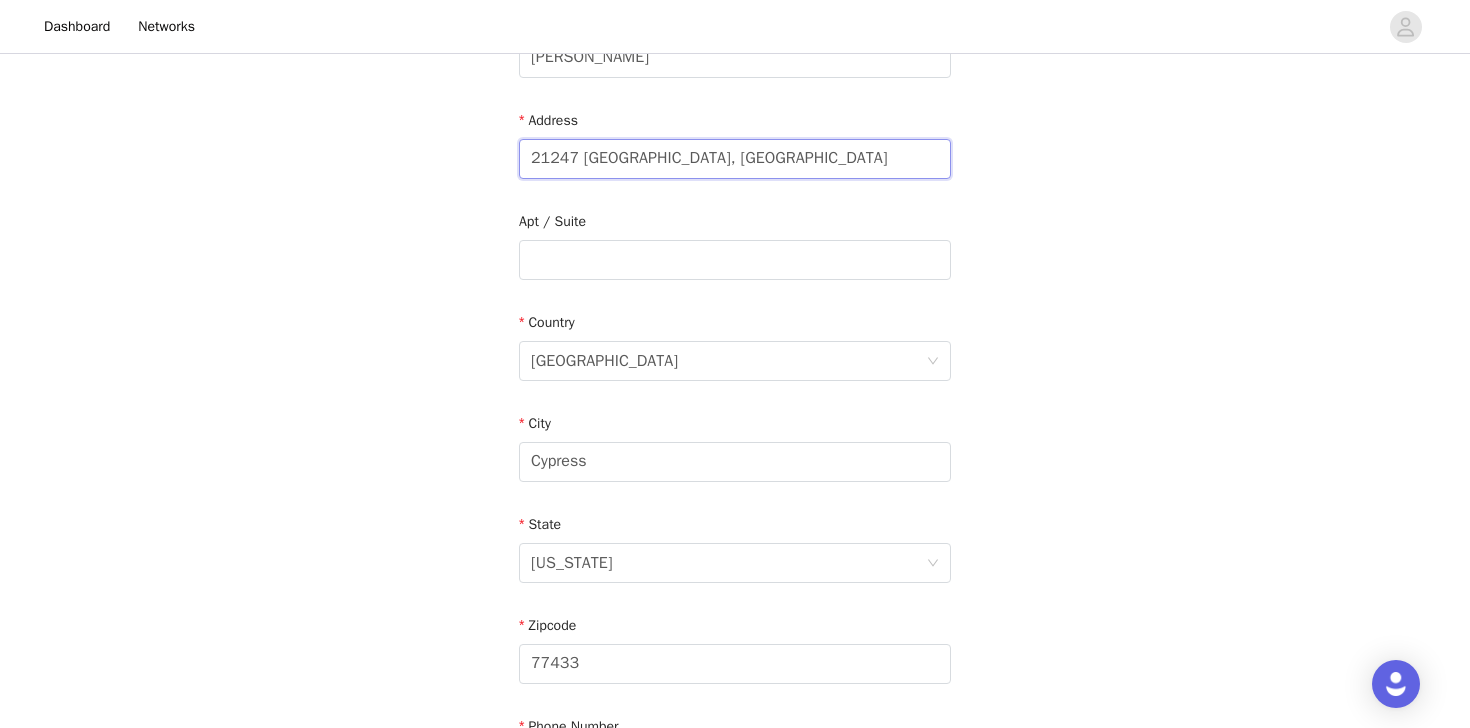 drag, startPoint x: 830, startPoint y: 156, endPoint x: 730, endPoint y: 155, distance: 100.005 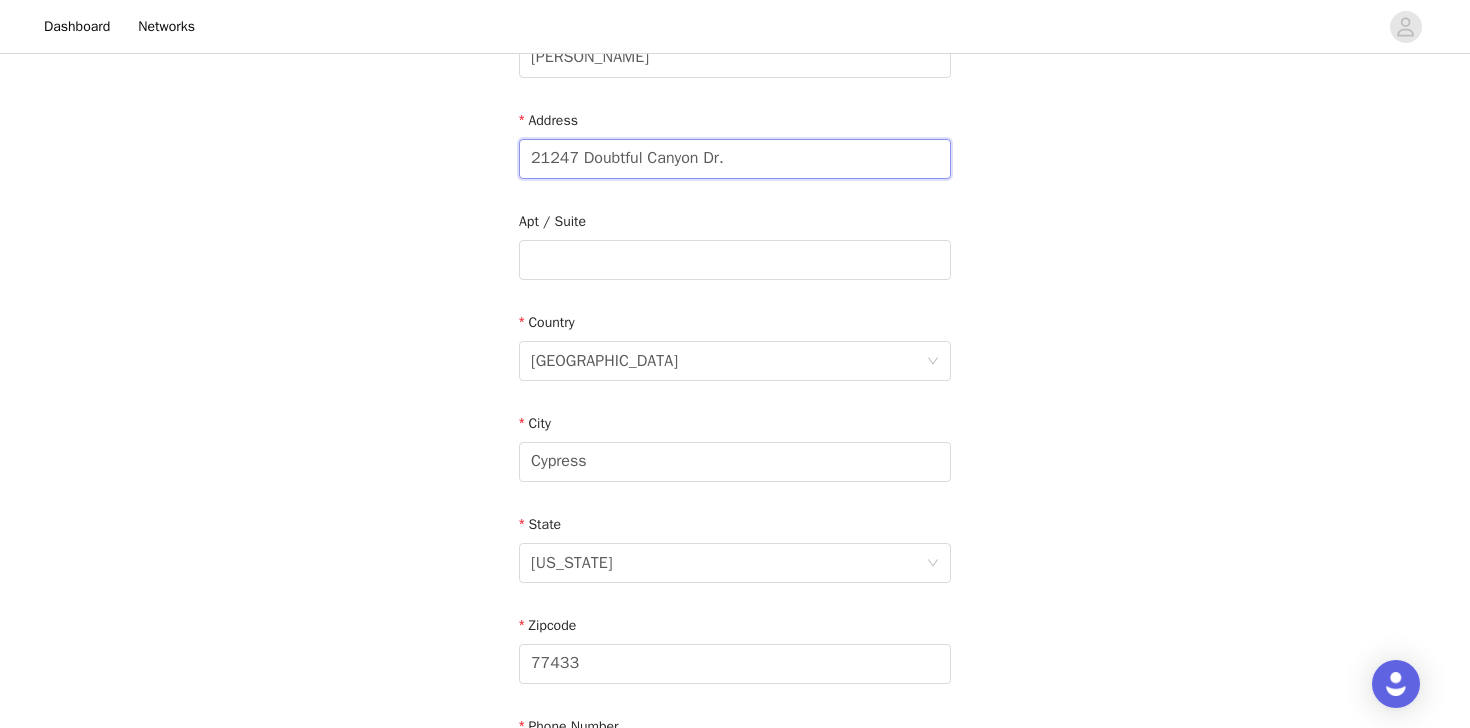 type on "21247 Doubtful Canyon Dr." 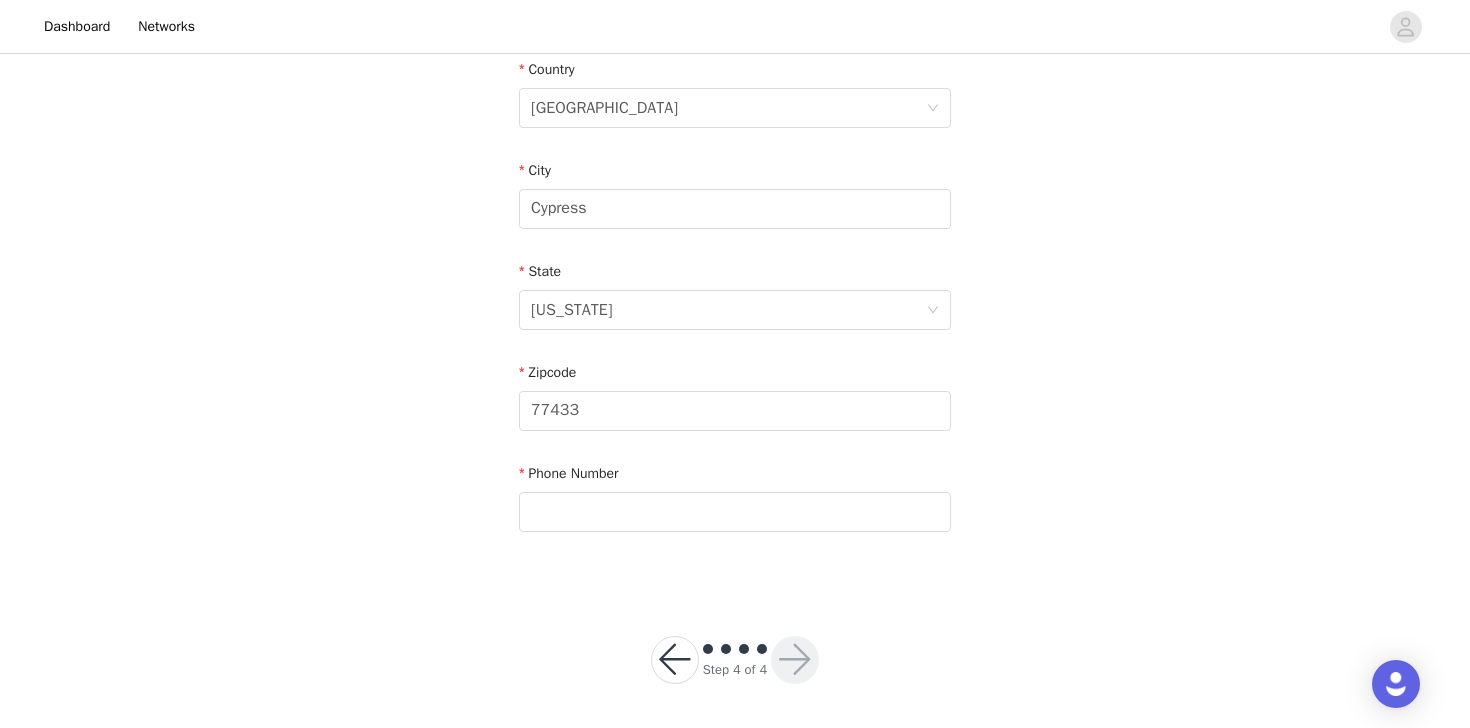 scroll, scrollTop: 635, scrollLeft: 0, axis: vertical 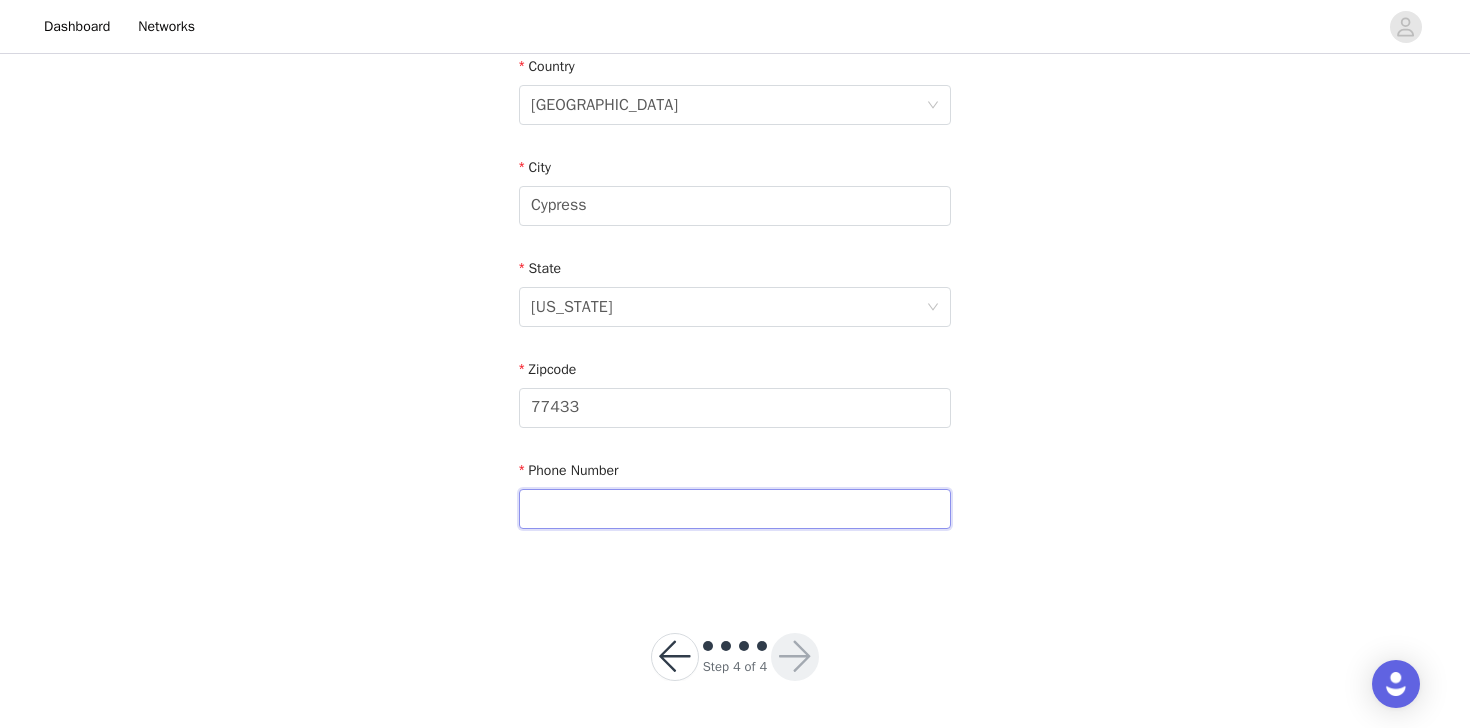 click at bounding box center (735, 509) 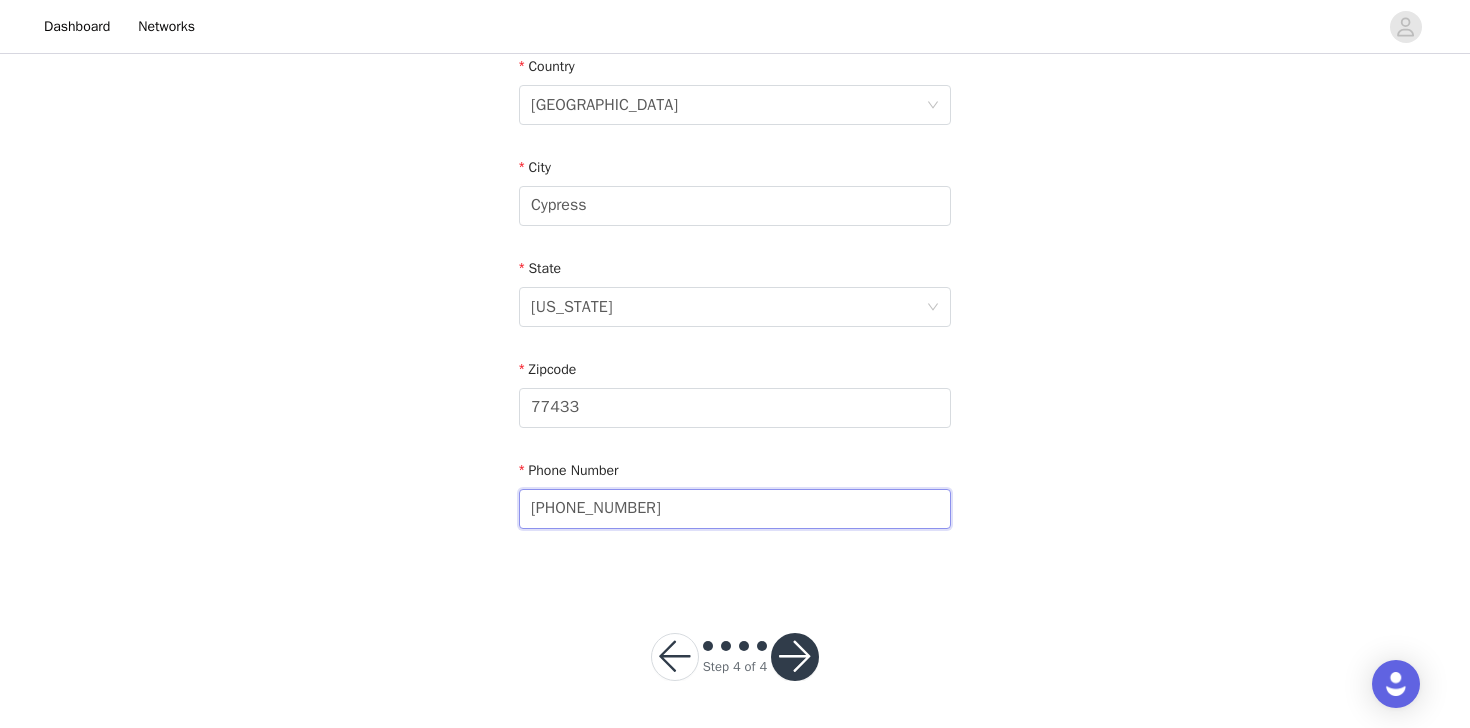 type on "[PHONE_NUMBER]‬" 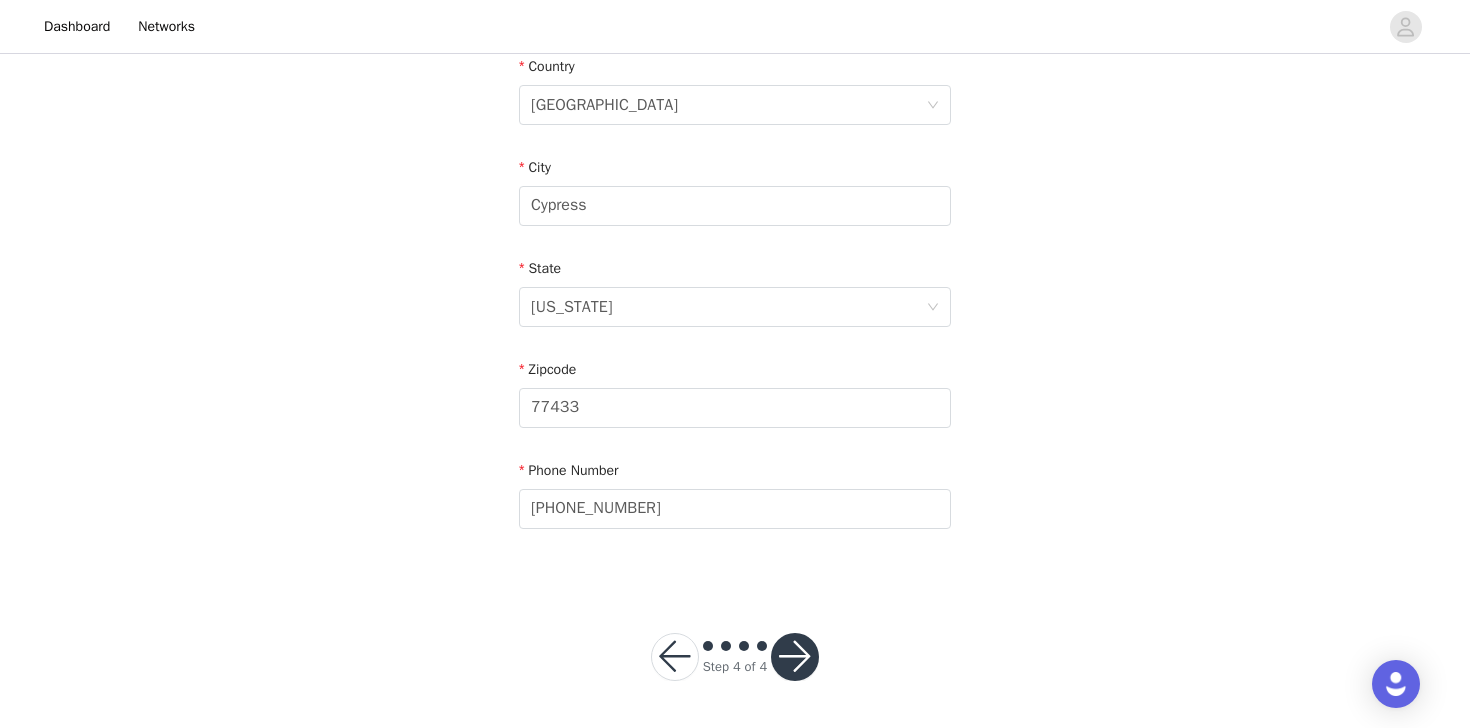 click at bounding box center (795, 657) 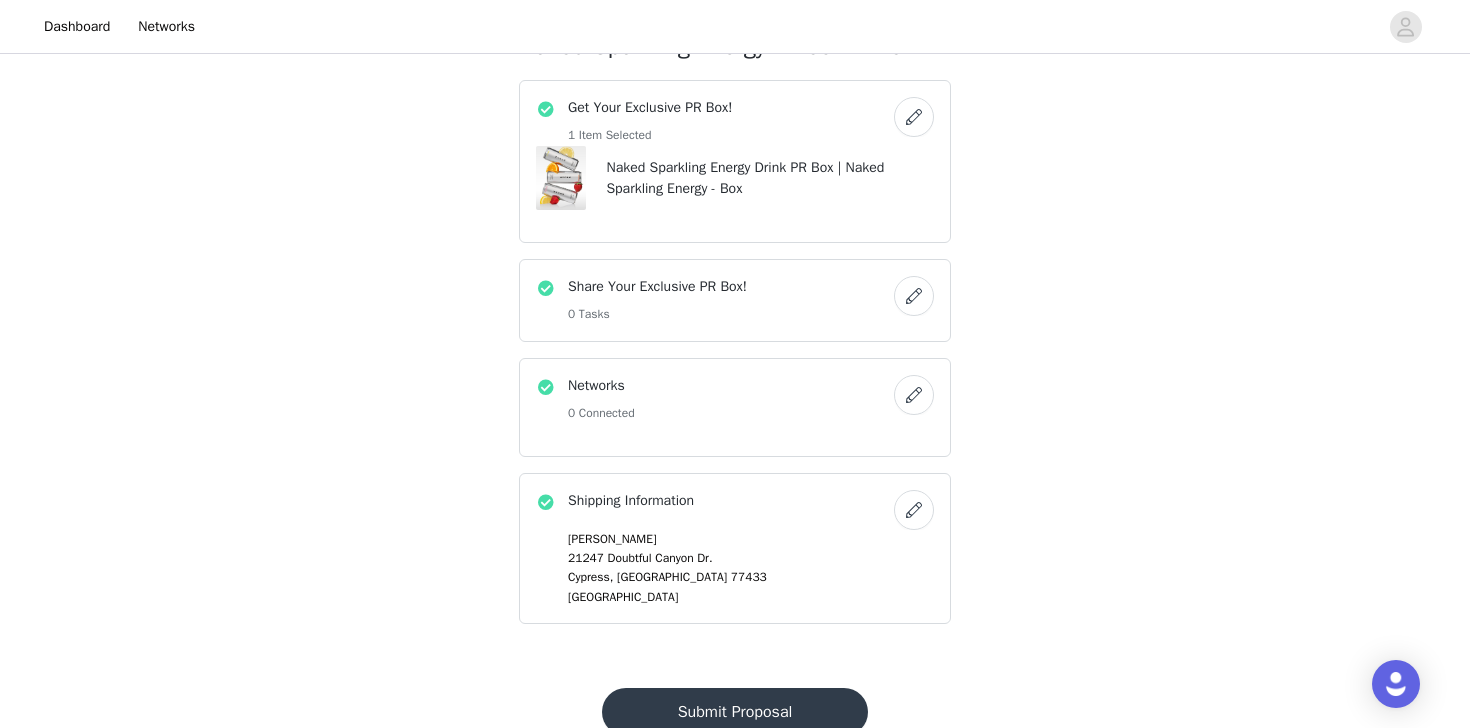 scroll, scrollTop: 471, scrollLeft: 0, axis: vertical 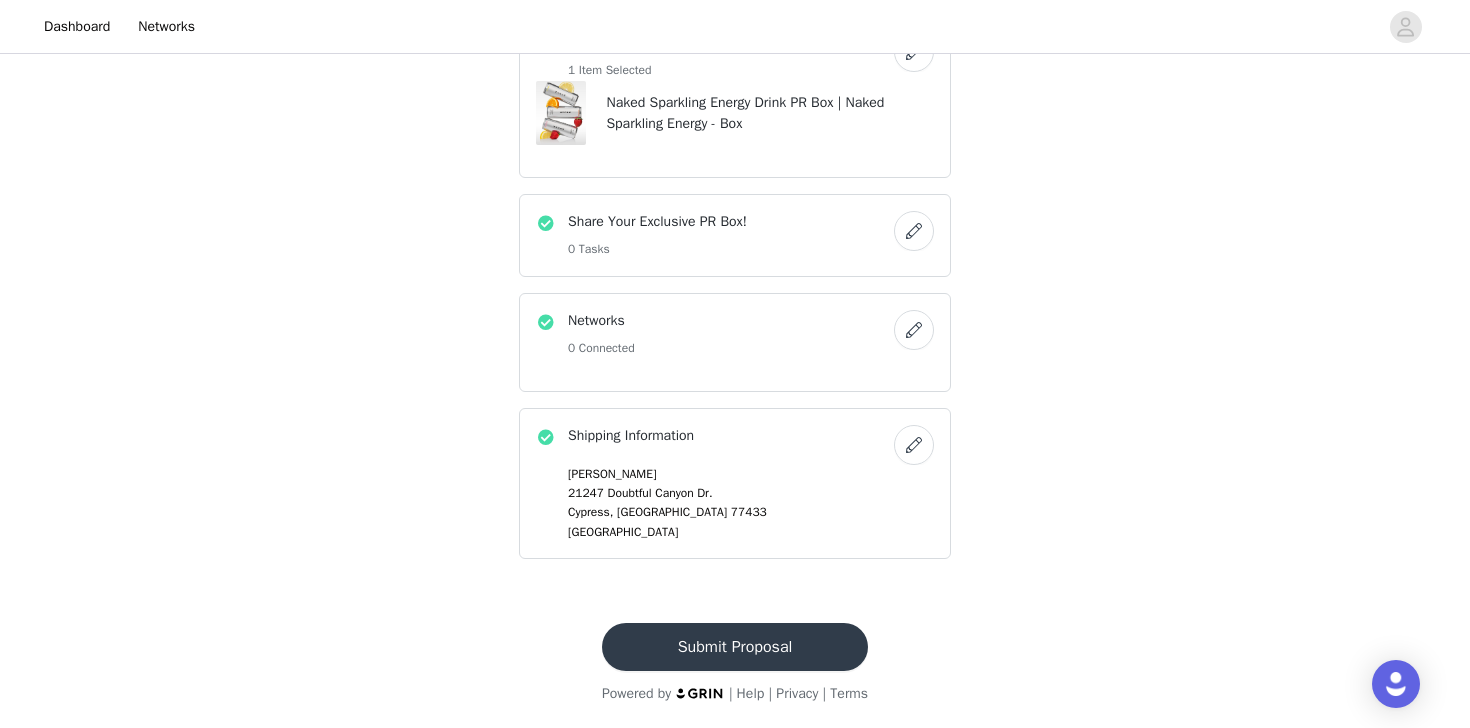 click on "Submit Proposal" at bounding box center (735, 647) 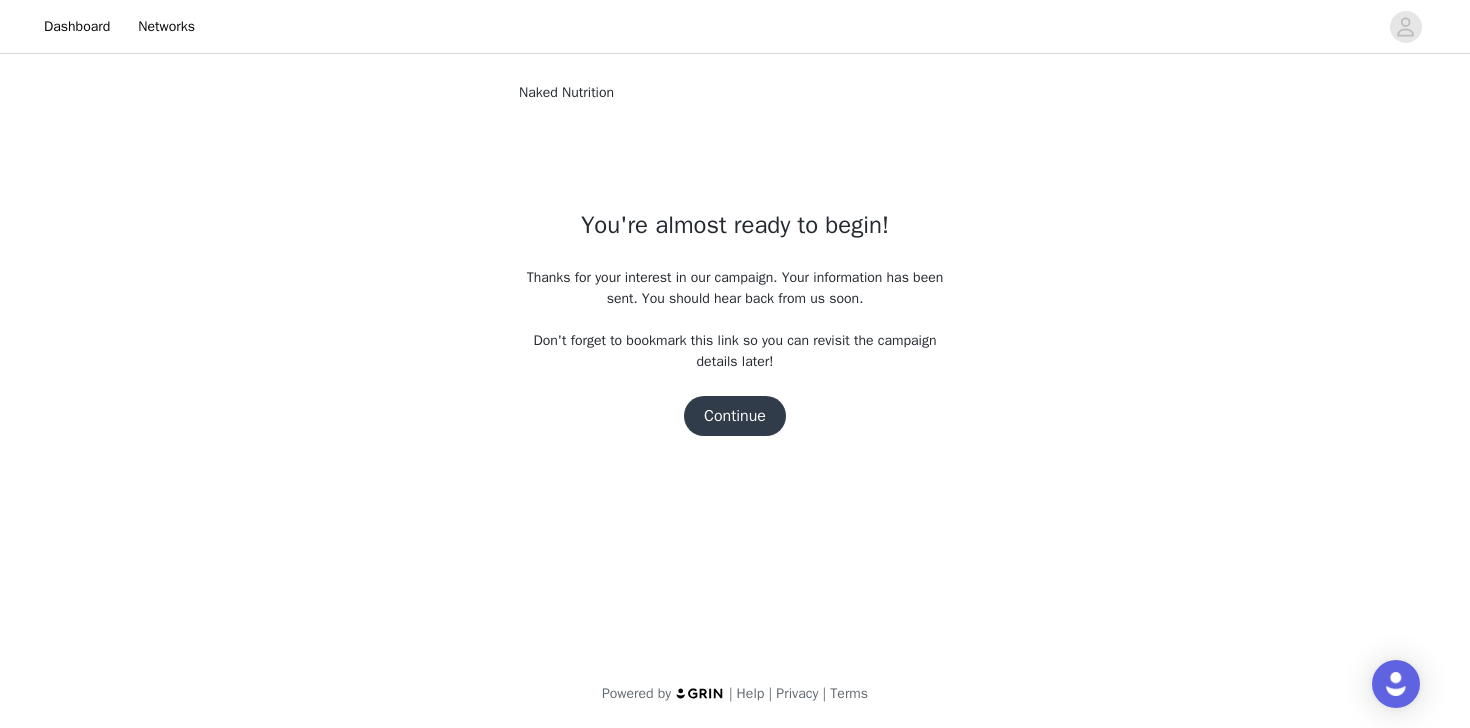 scroll, scrollTop: 0, scrollLeft: 0, axis: both 